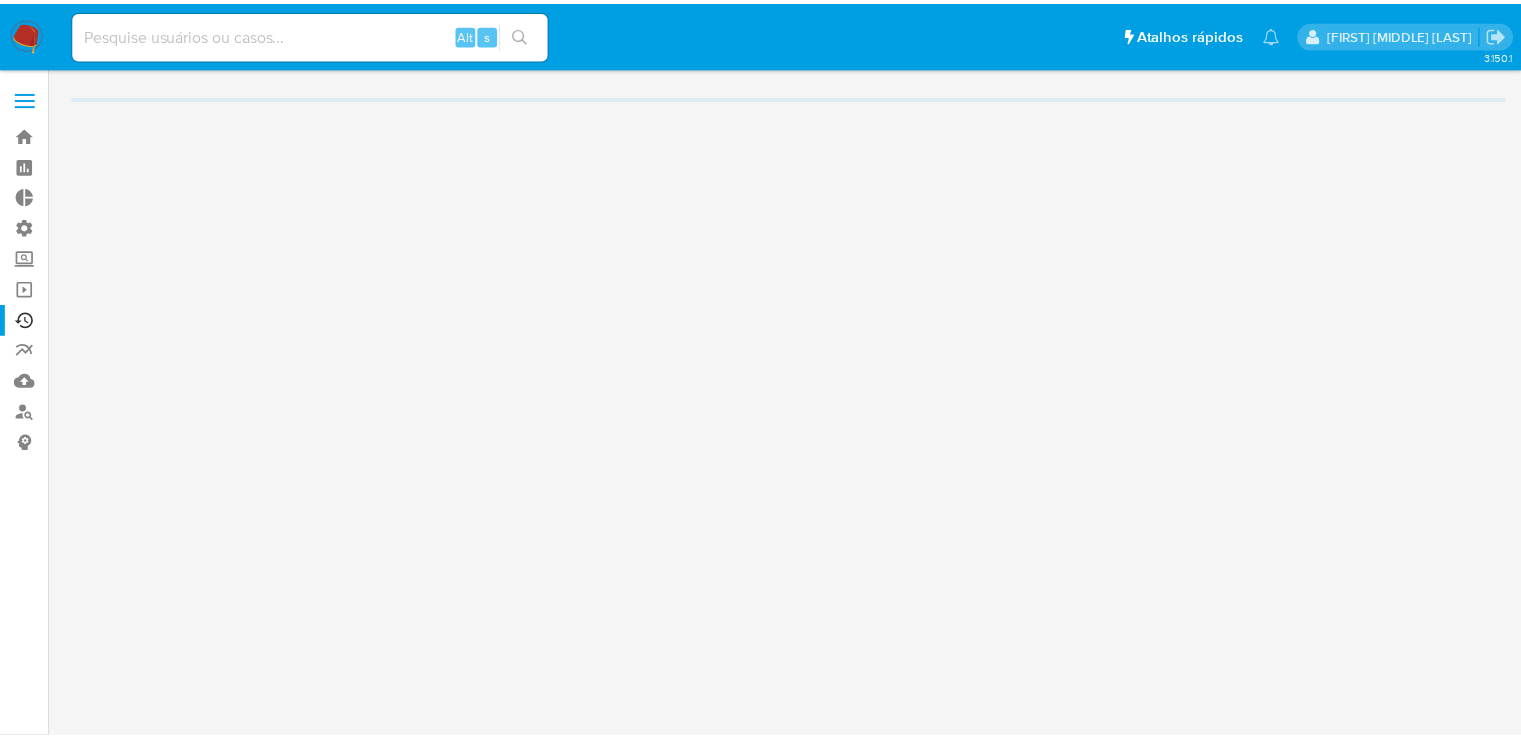 scroll, scrollTop: 0, scrollLeft: 0, axis: both 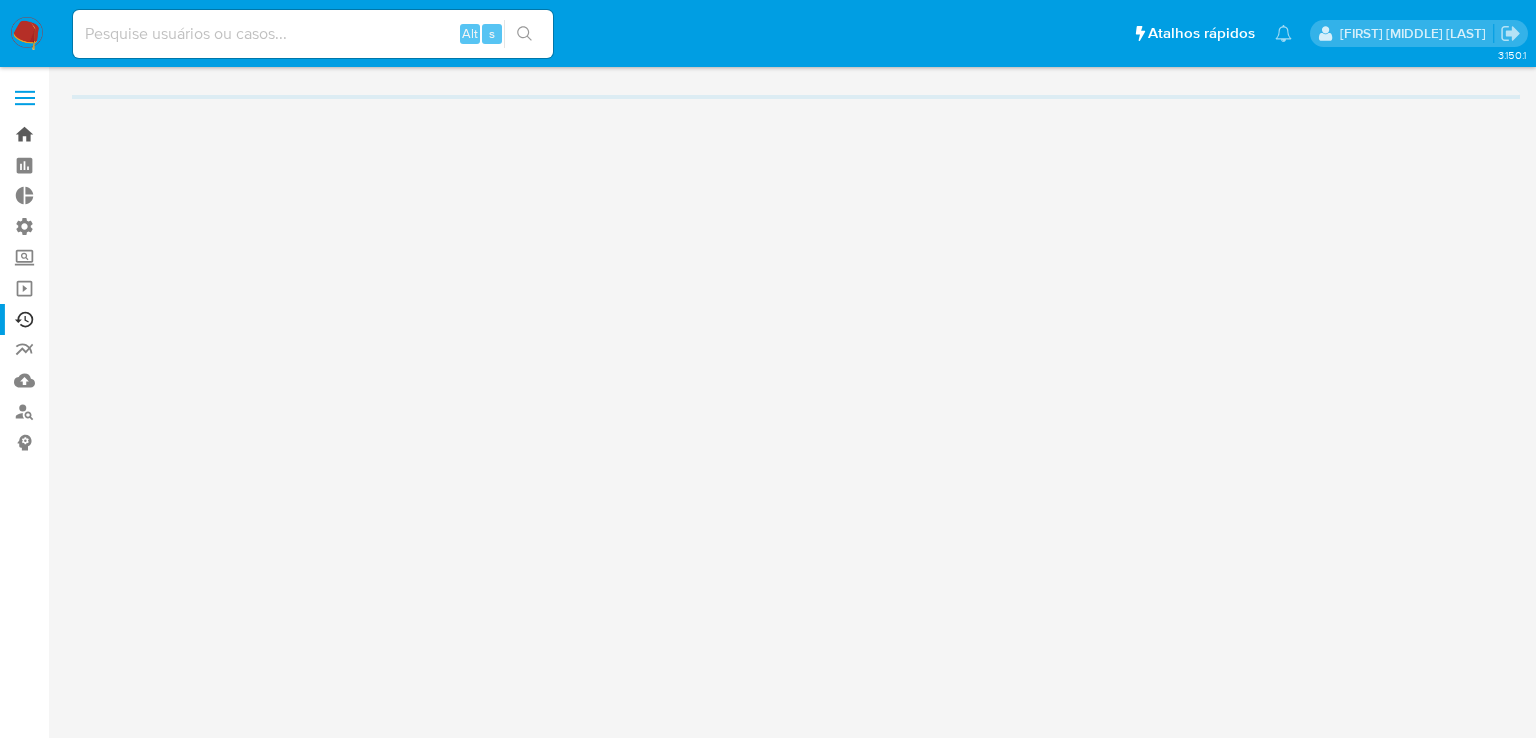 click on "Bandeja" at bounding box center (119, 134) 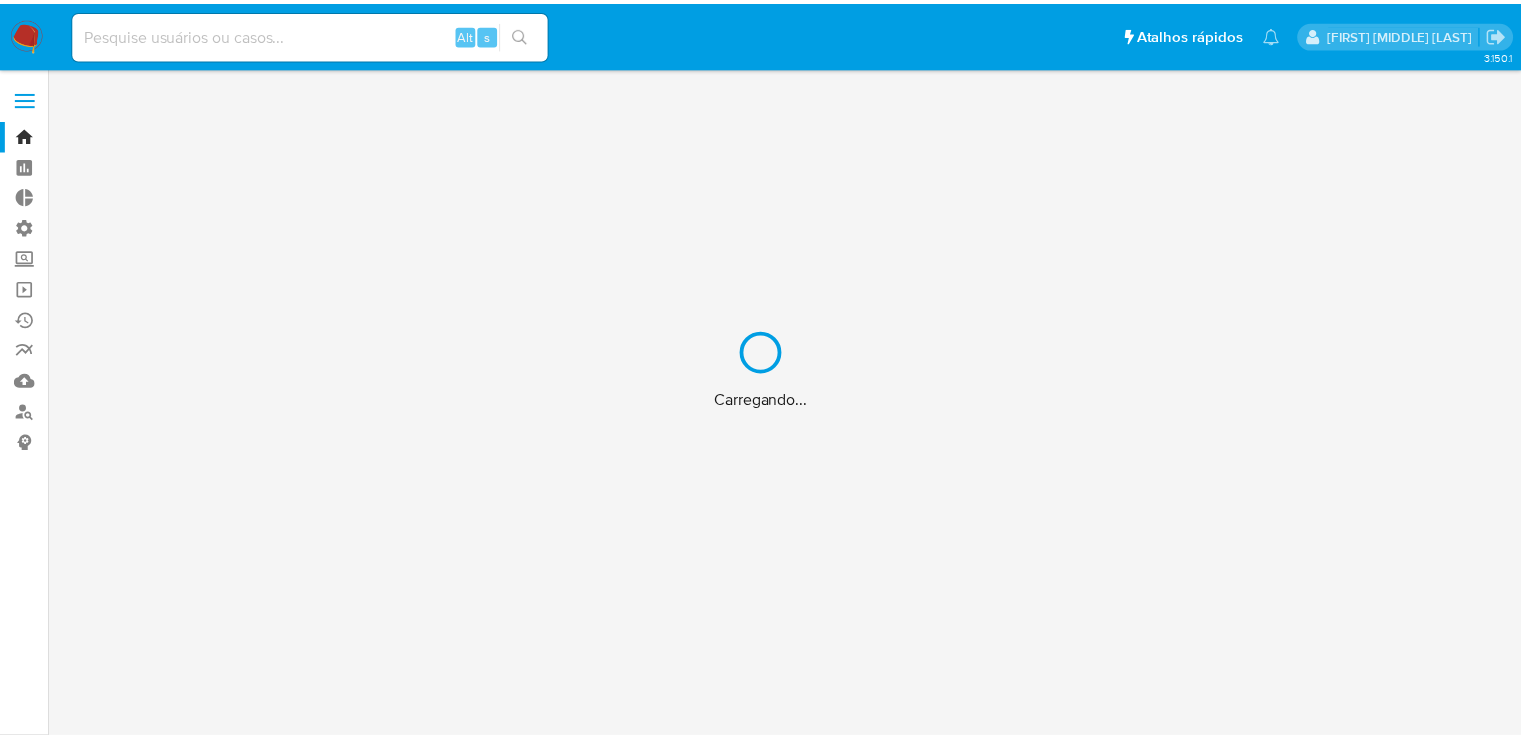 scroll, scrollTop: 0, scrollLeft: 0, axis: both 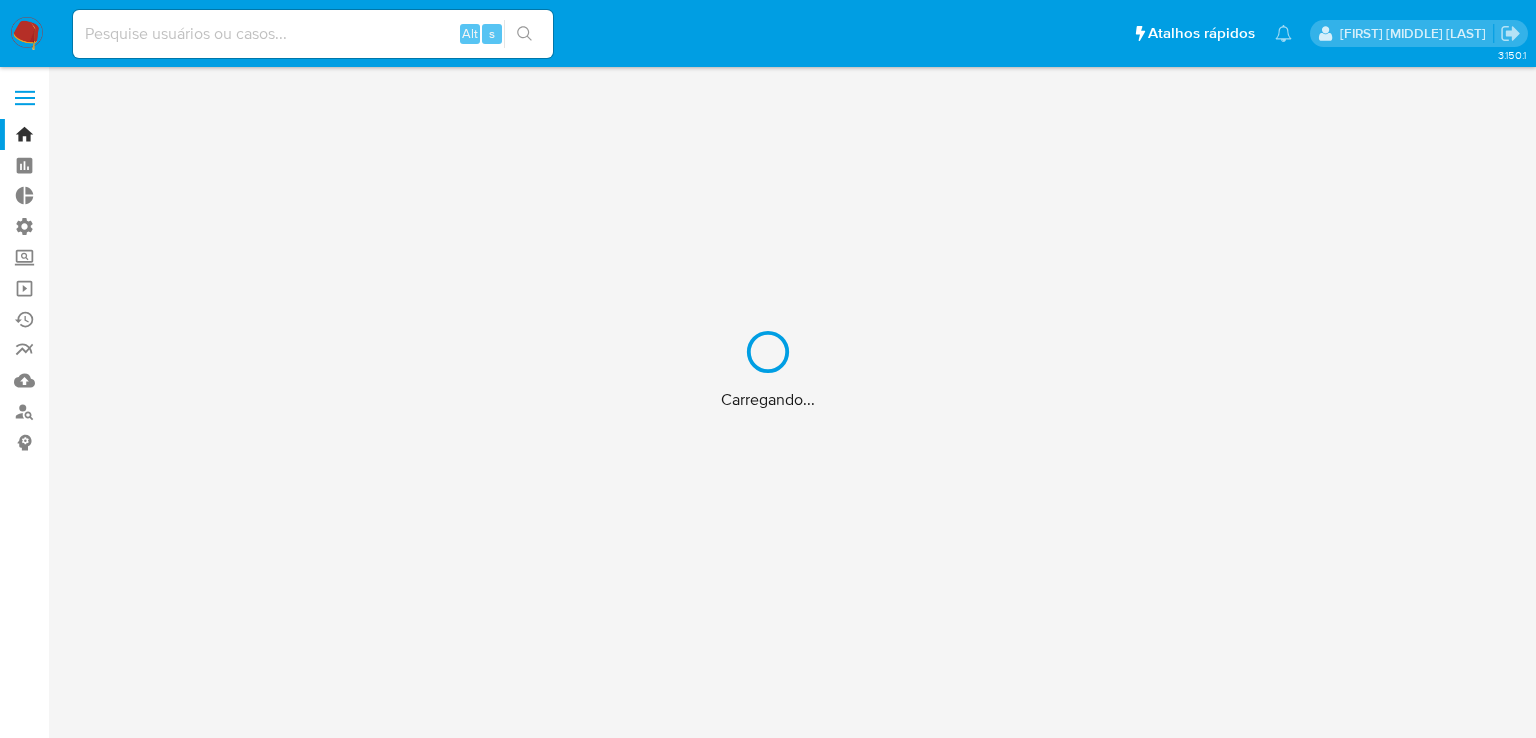 click on "Carregando..." at bounding box center (768, 369) 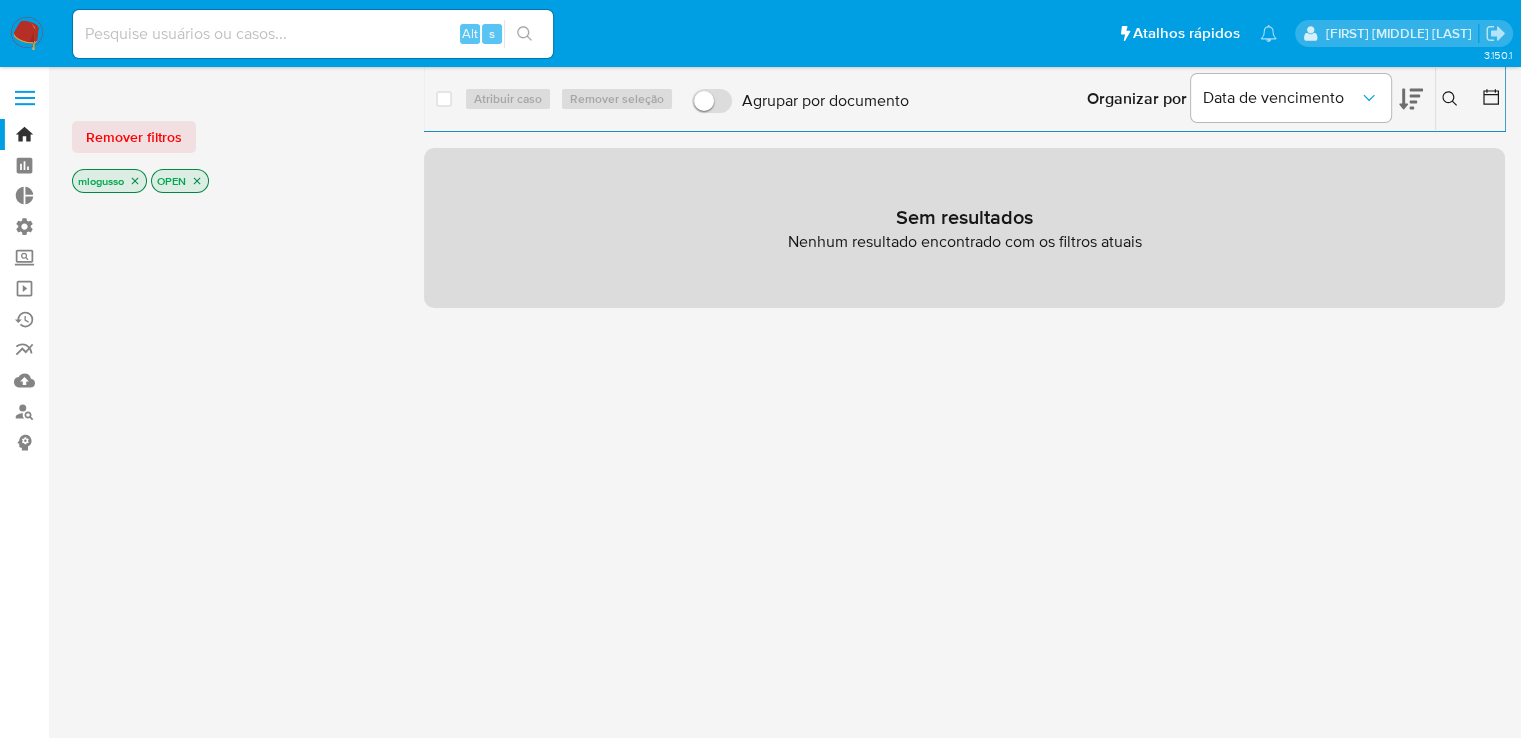 click at bounding box center (313, 34) 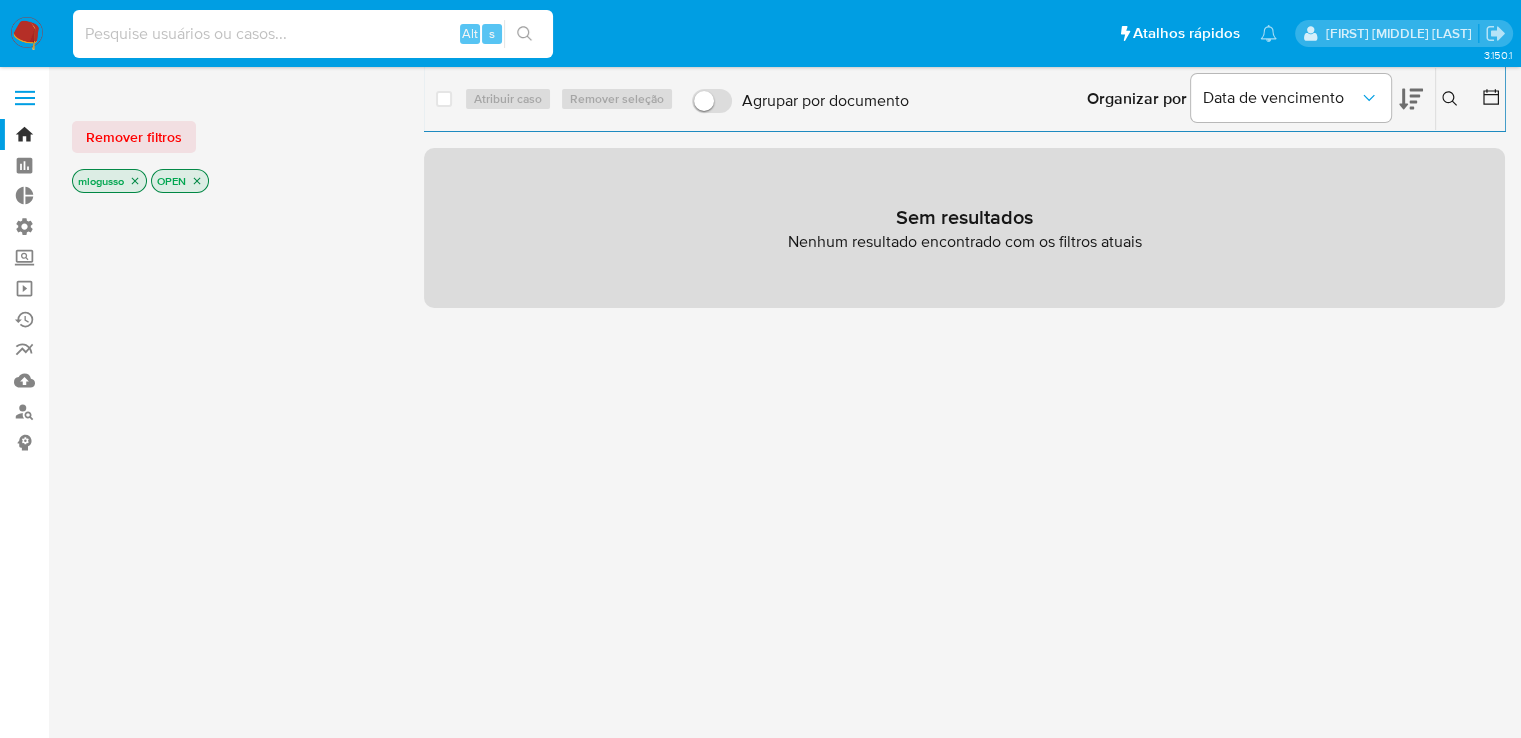 paste on "185613168" 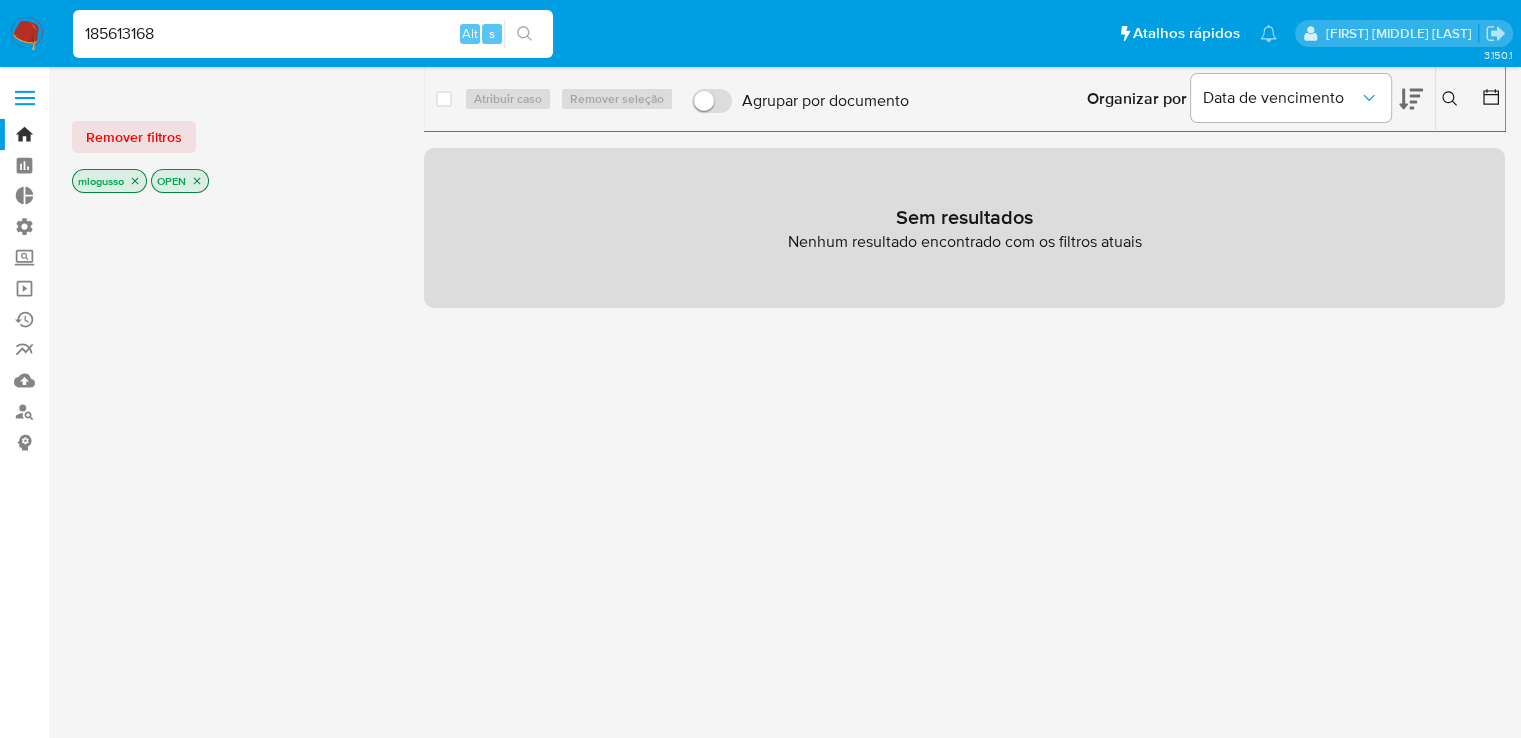 type on "185613168" 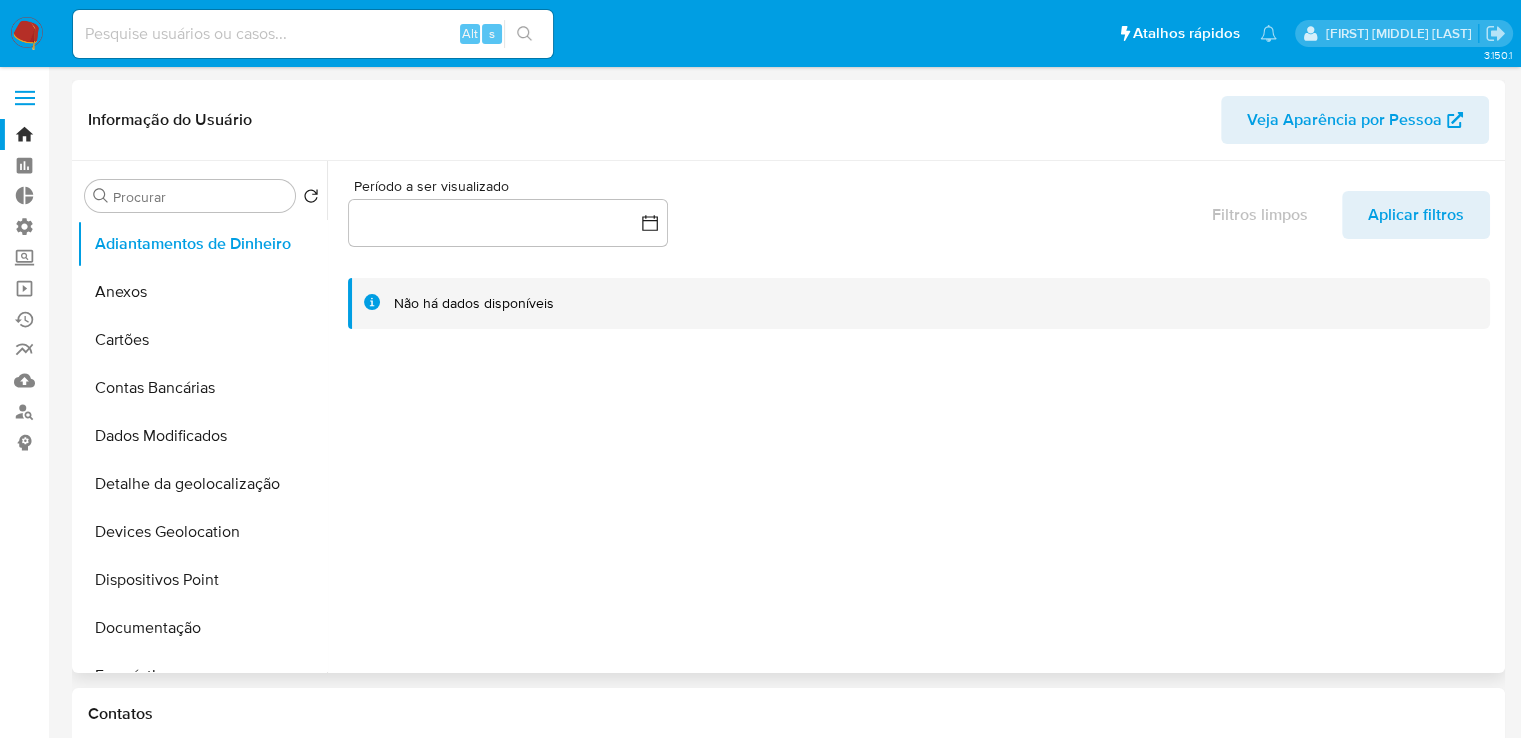 select on "10" 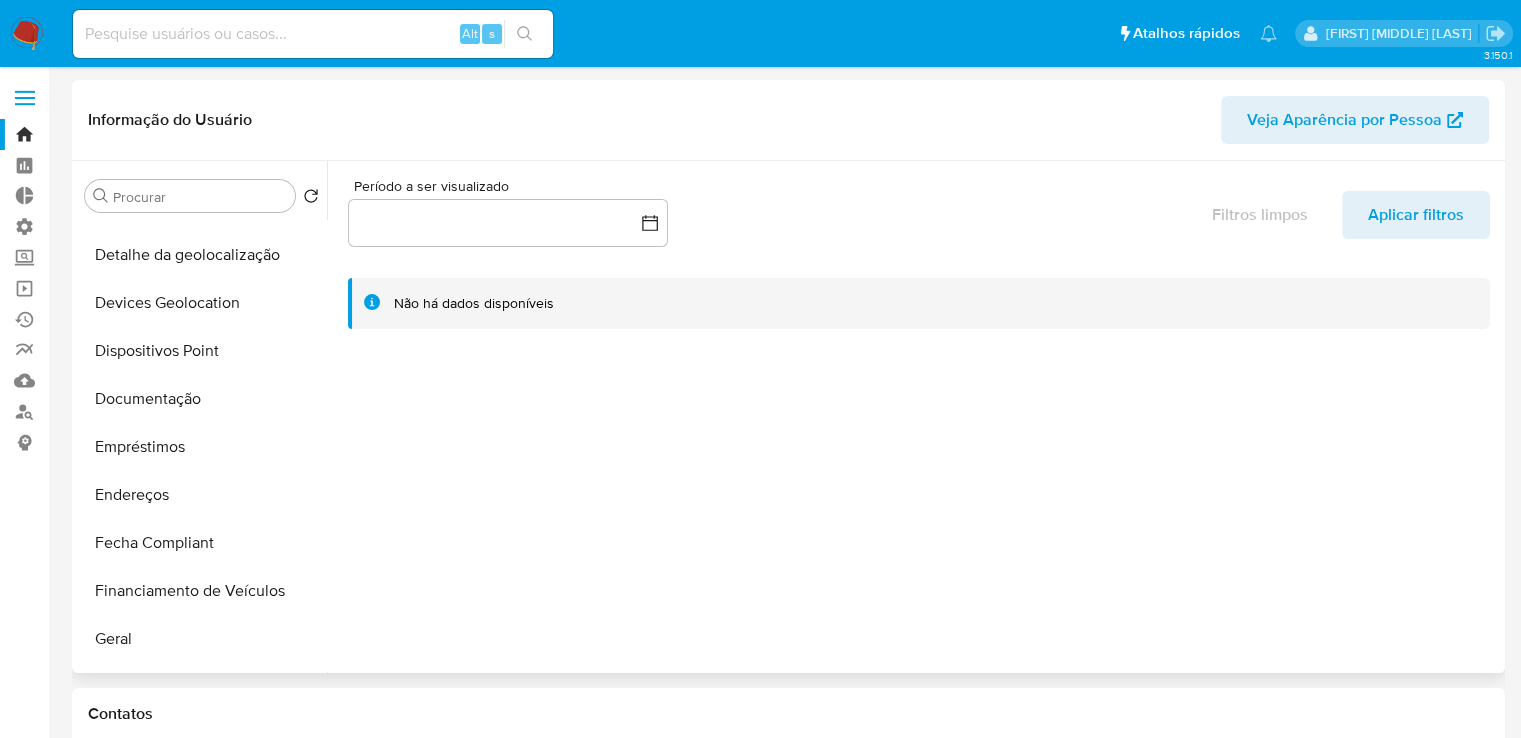 scroll, scrollTop: 243, scrollLeft: 0, axis: vertical 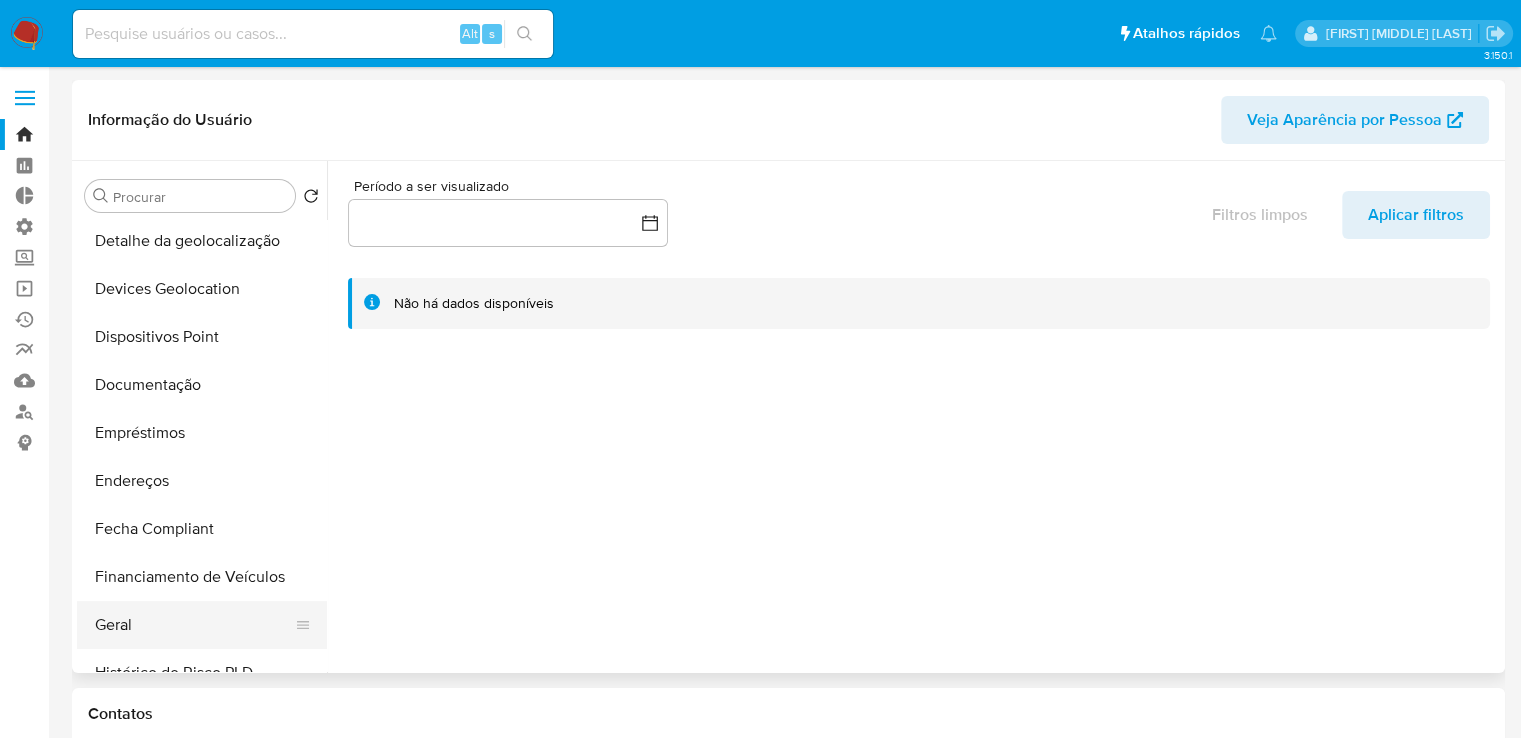 click on "Geral" at bounding box center [194, 625] 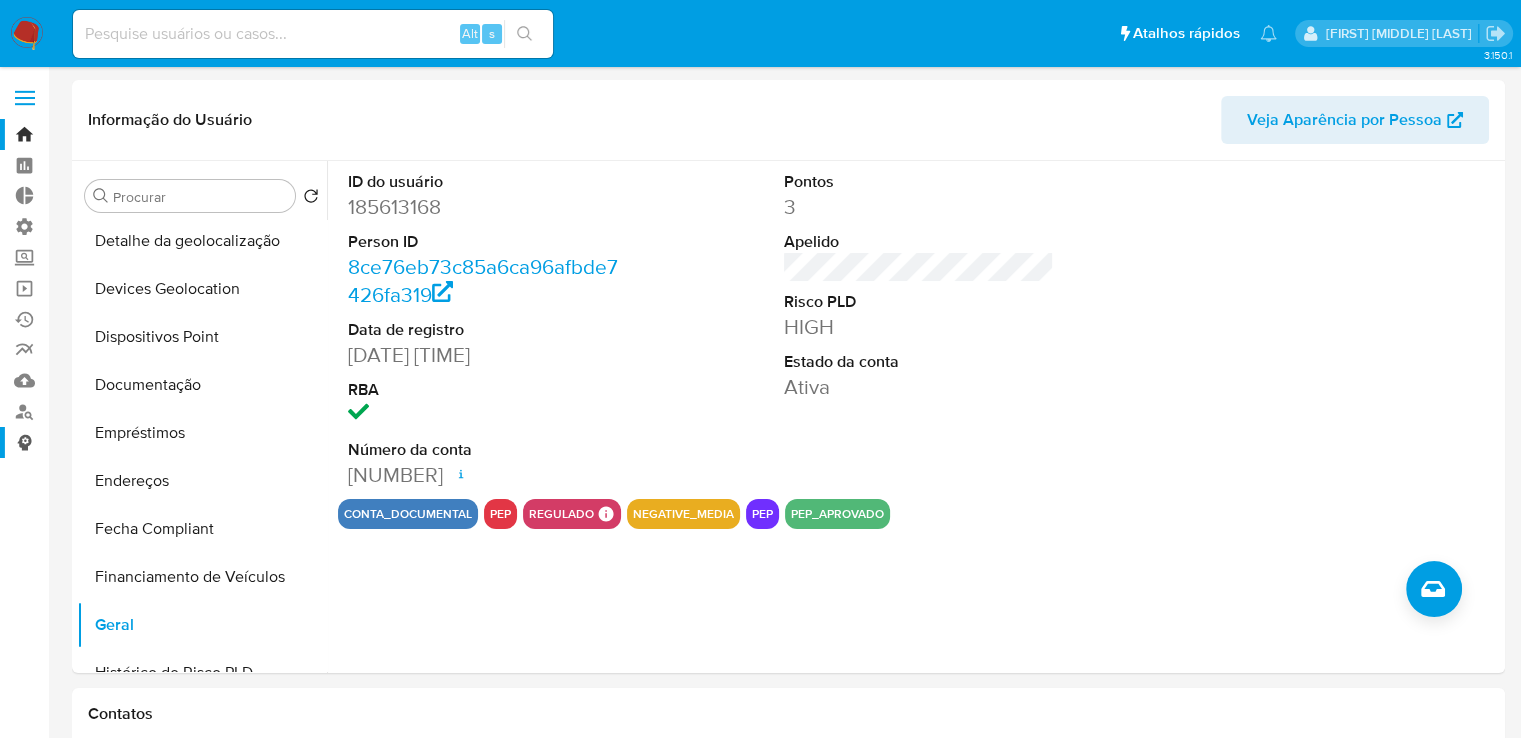 click on "Consolidado" at bounding box center [119, 442] 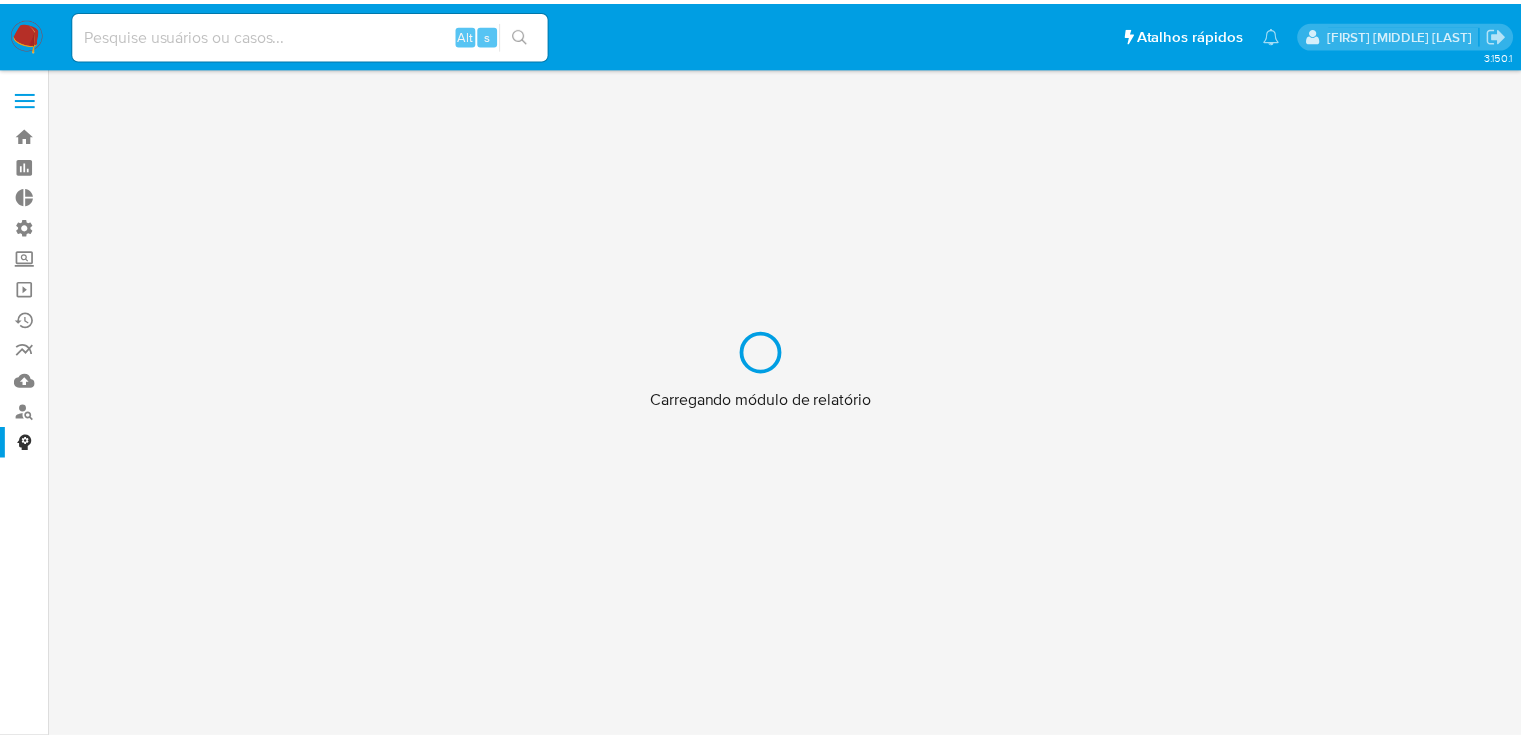 scroll, scrollTop: 0, scrollLeft: 0, axis: both 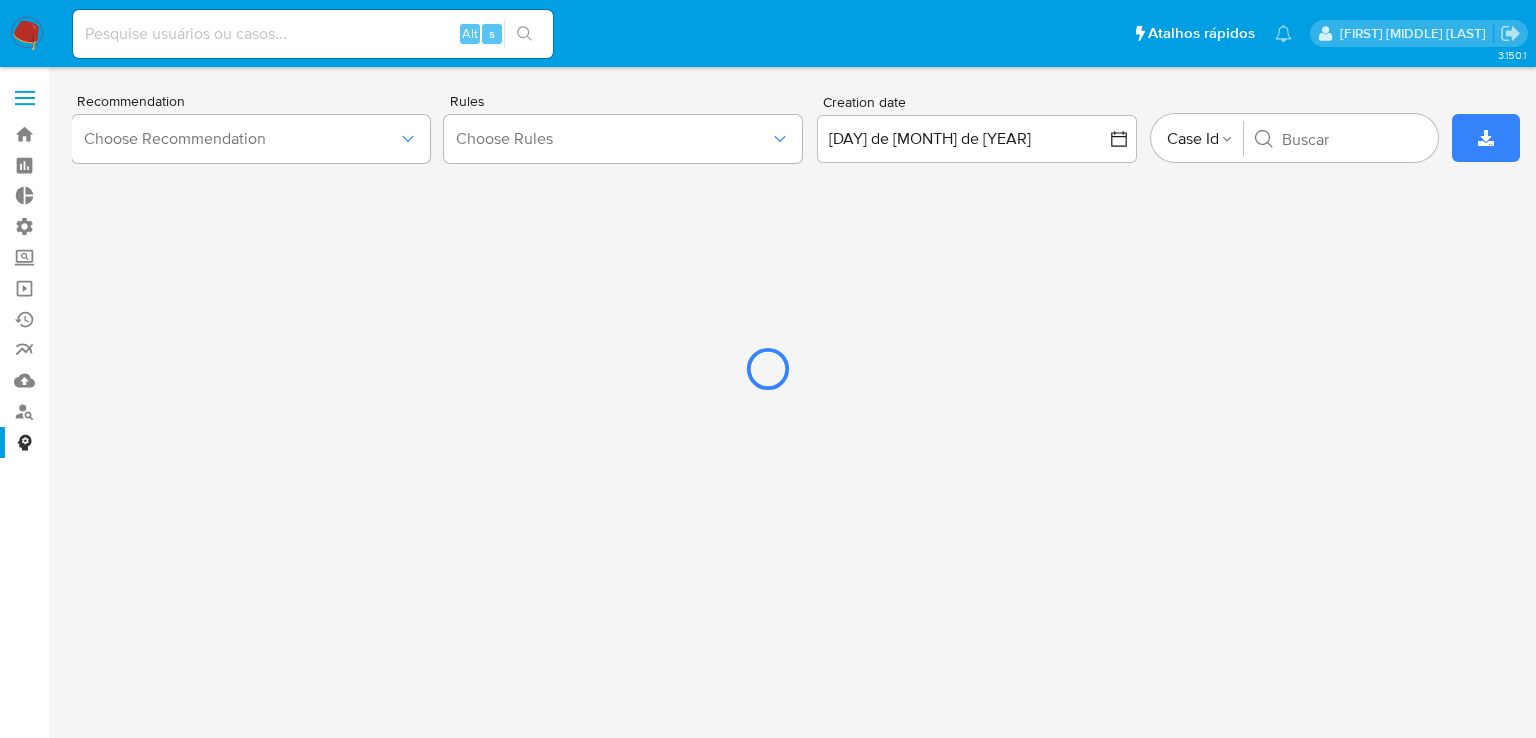 click at bounding box center [768, 369] 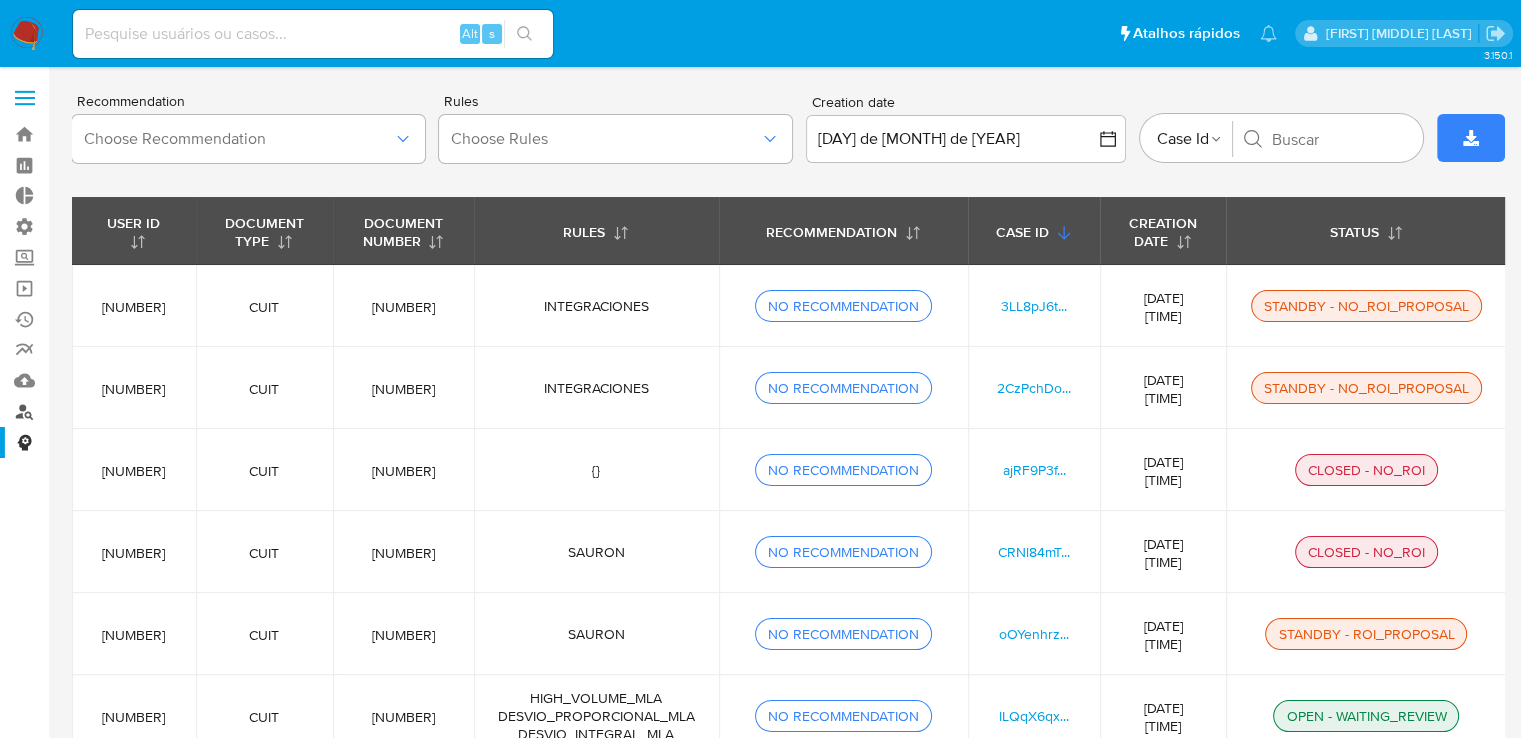 click on "Localizador de pessoas" at bounding box center [119, 411] 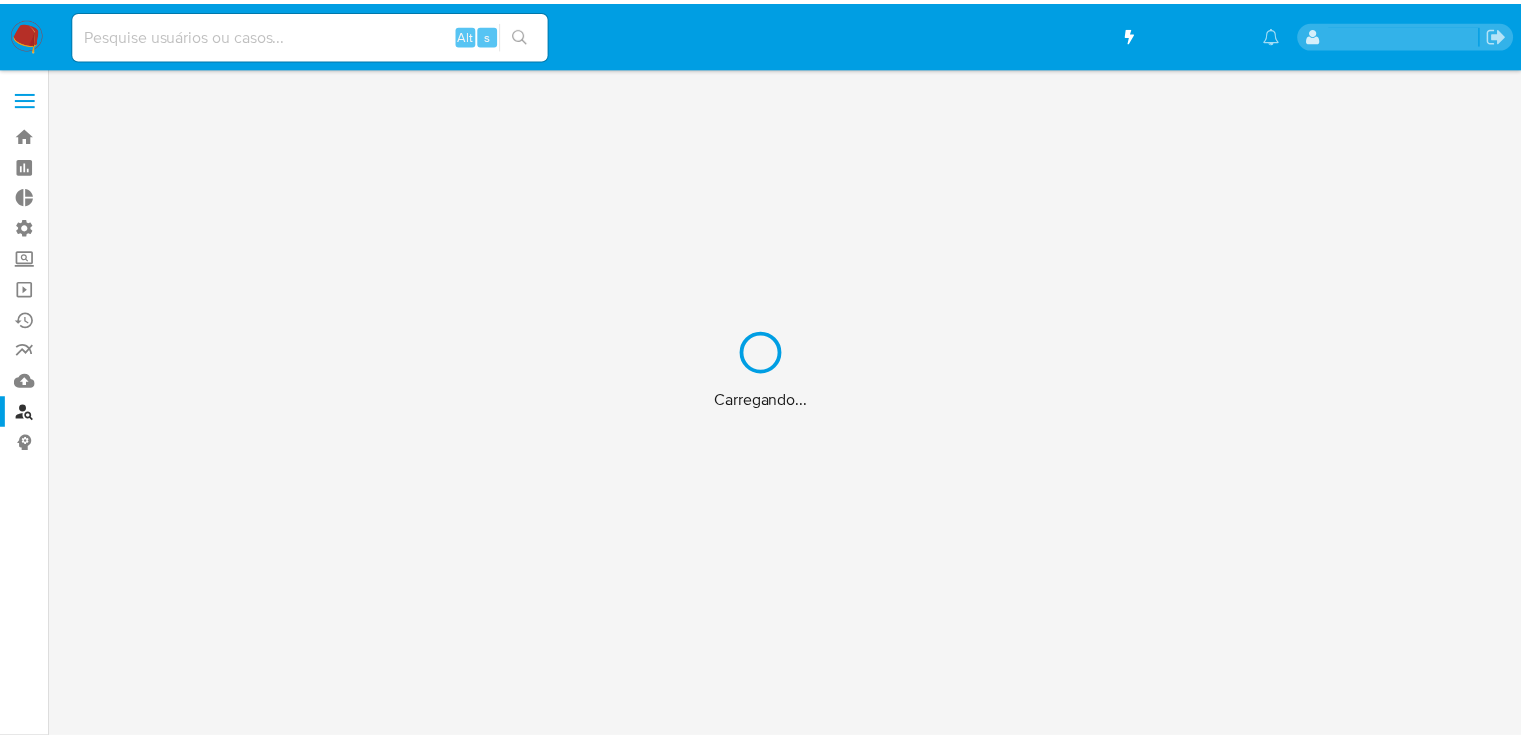 scroll, scrollTop: 0, scrollLeft: 0, axis: both 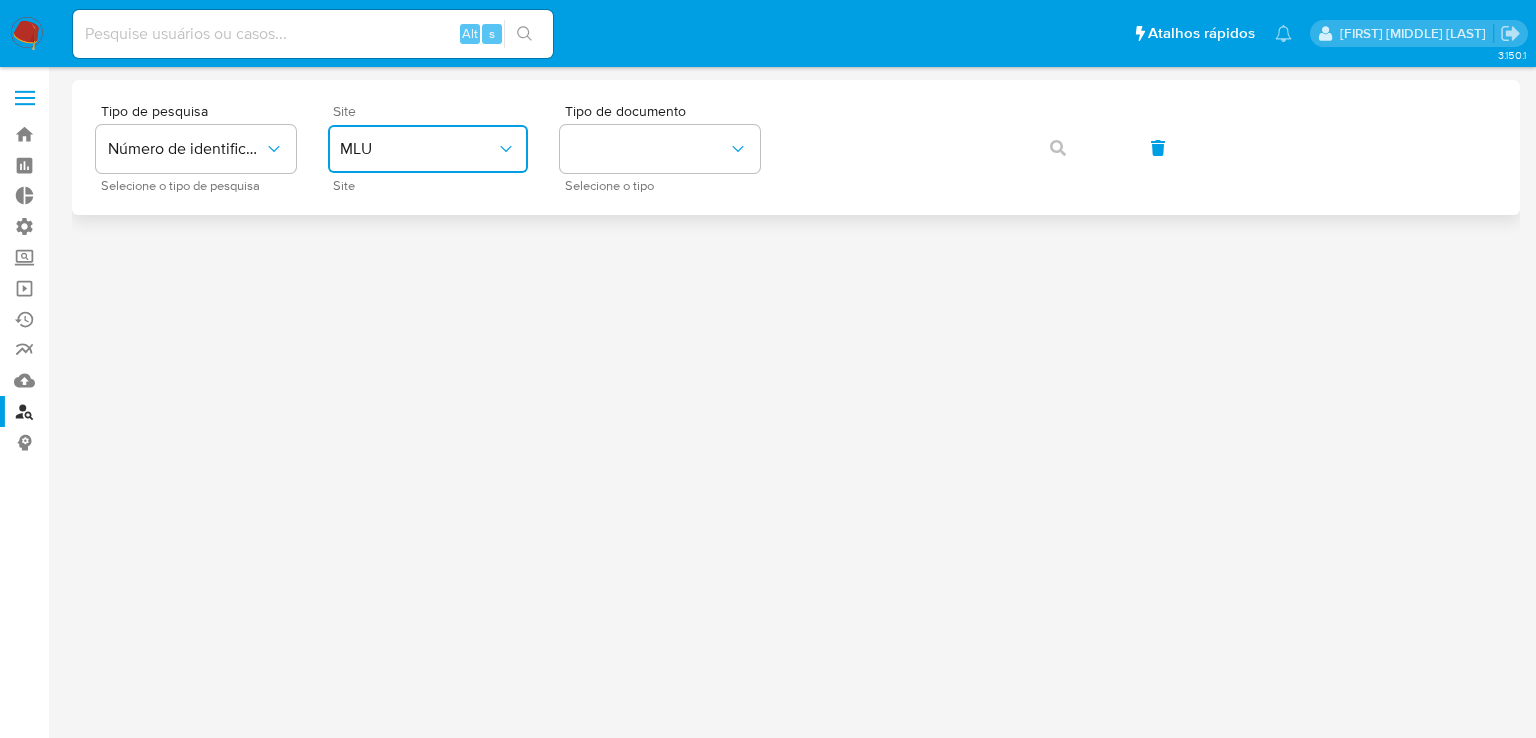 click on "MLU" at bounding box center [418, 149] 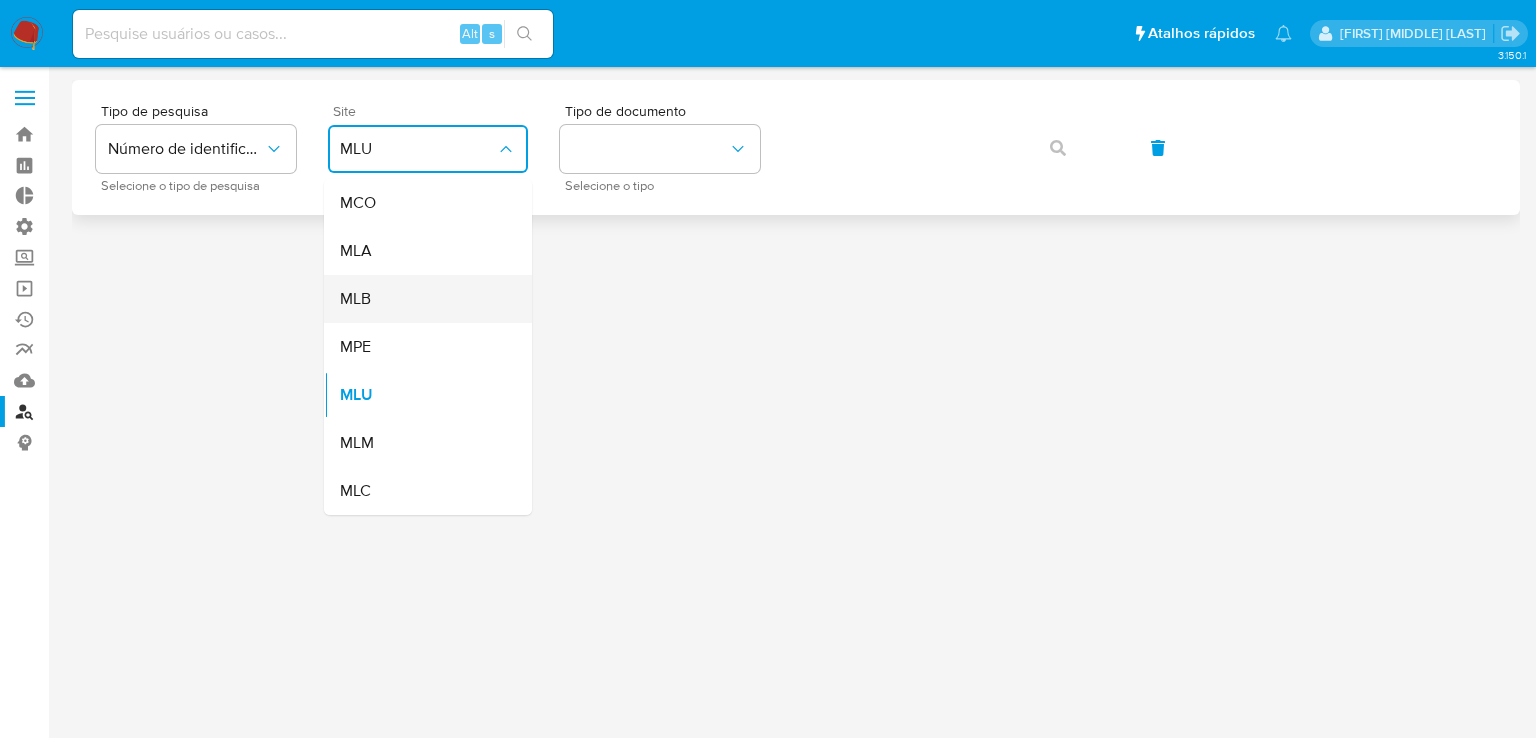 click on "MLB" at bounding box center [422, 299] 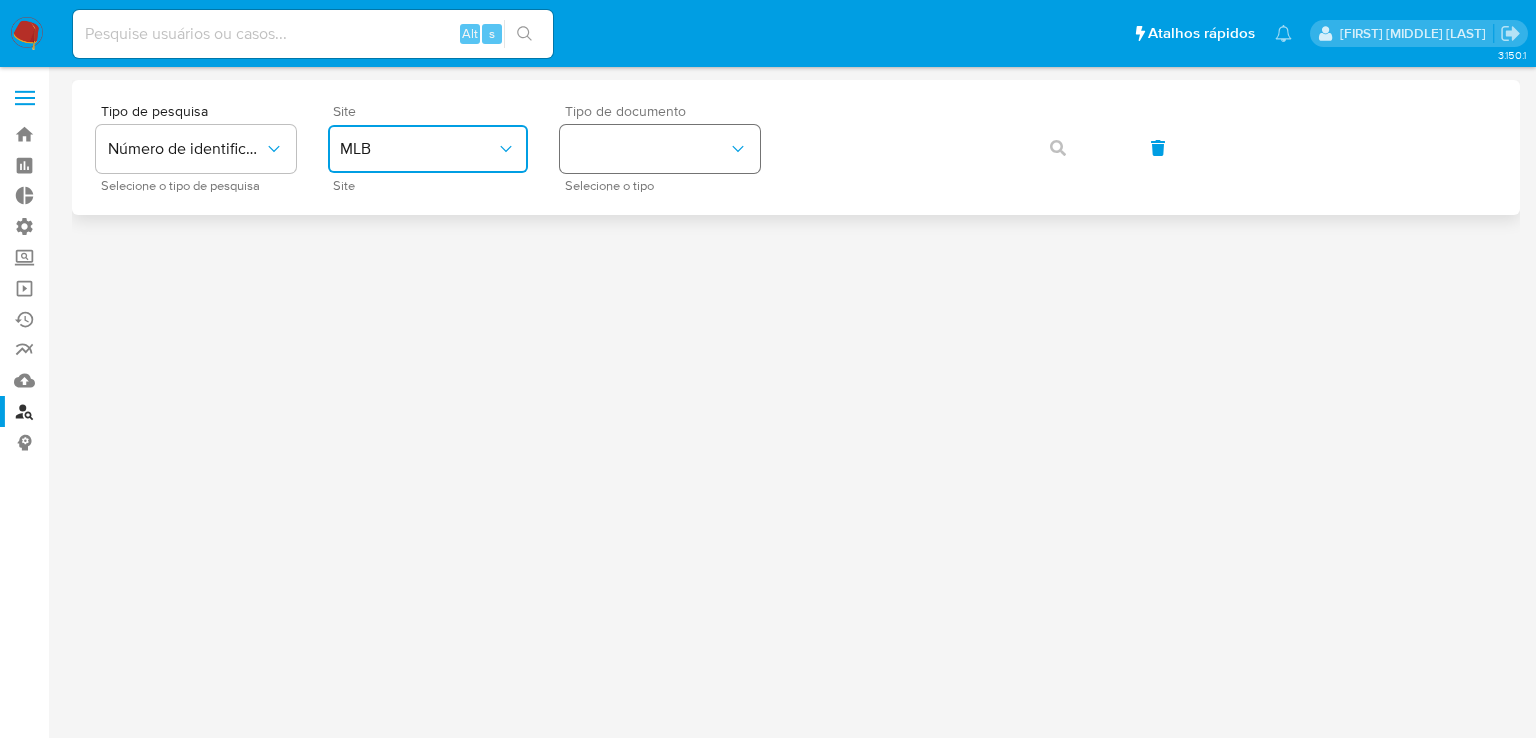 click at bounding box center (660, 149) 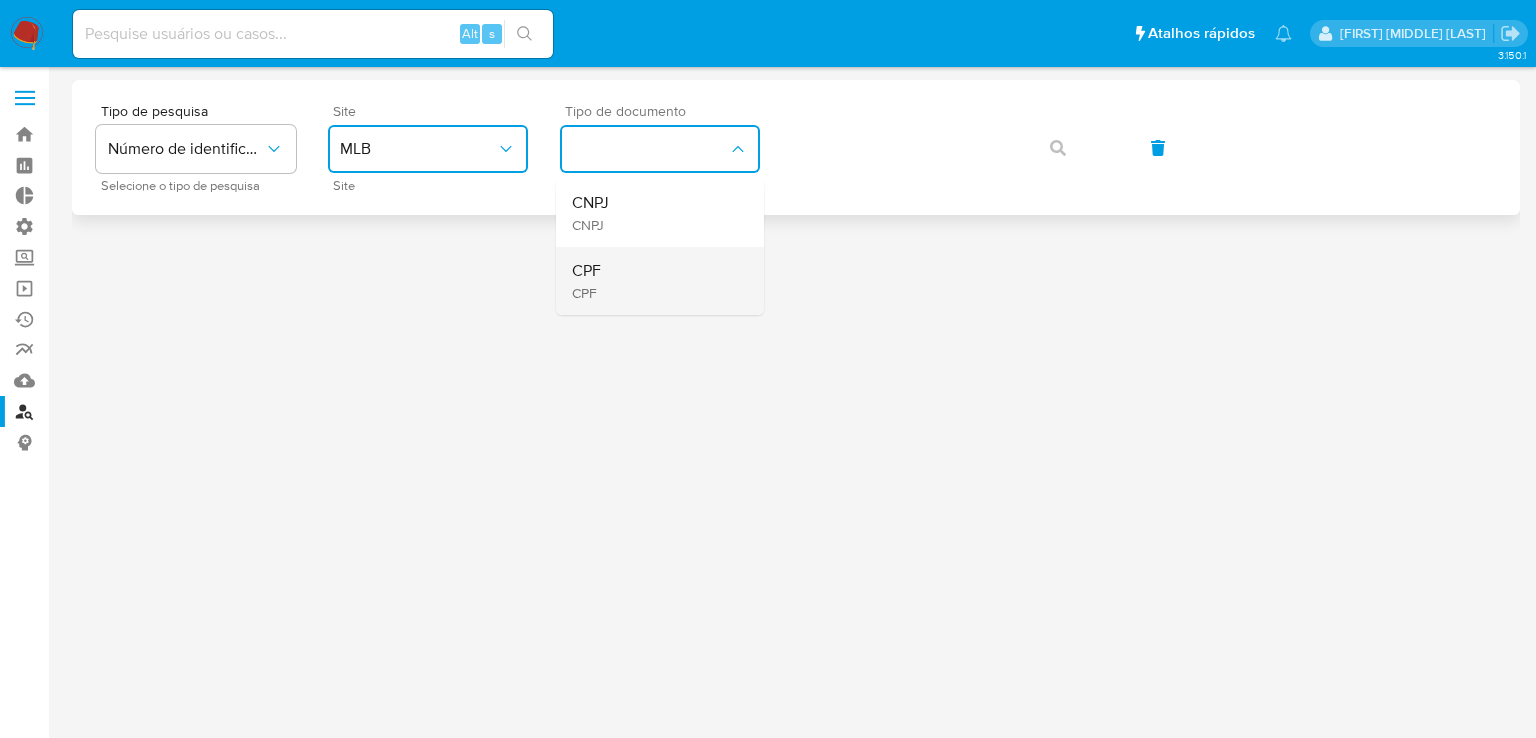 click on "CPF CPF" at bounding box center (654, 281) 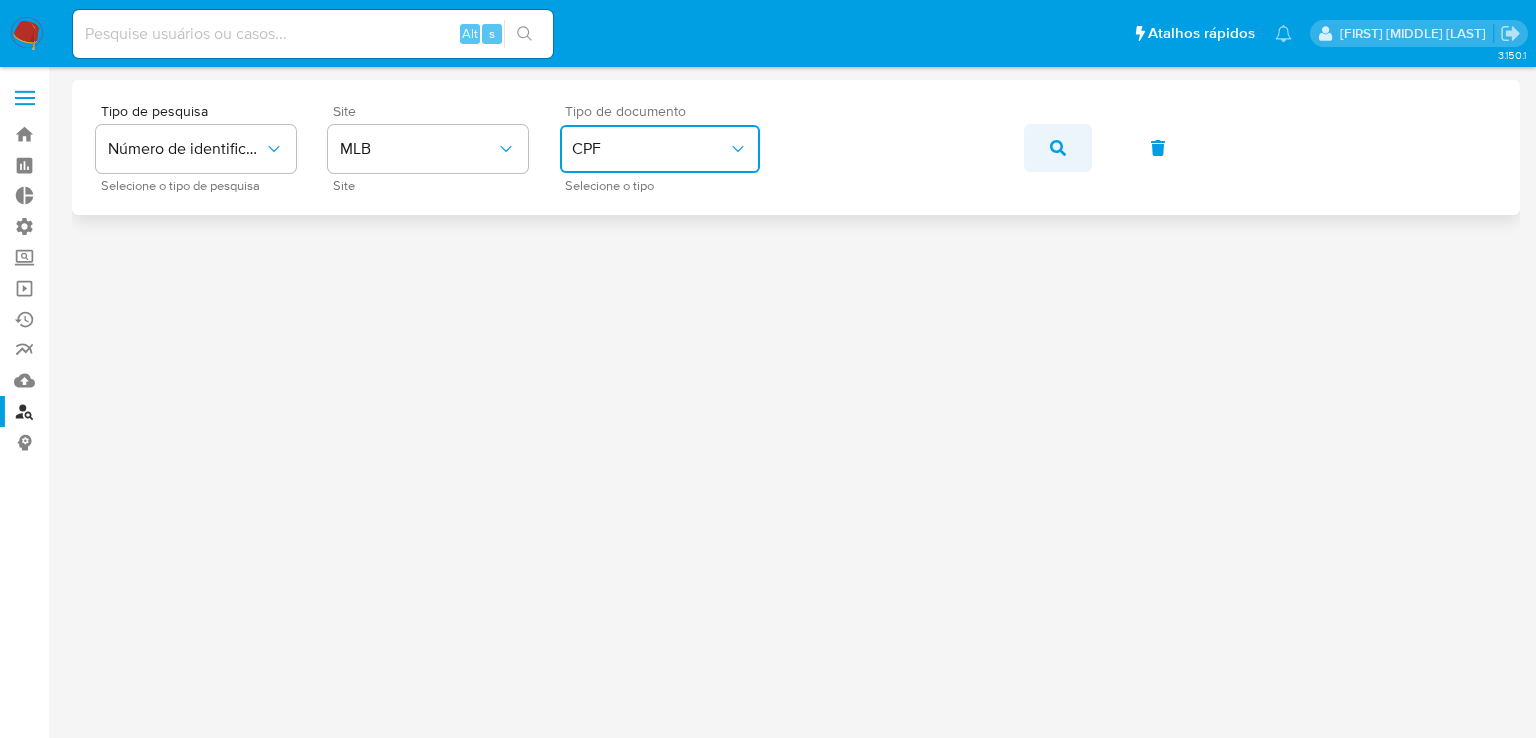 click 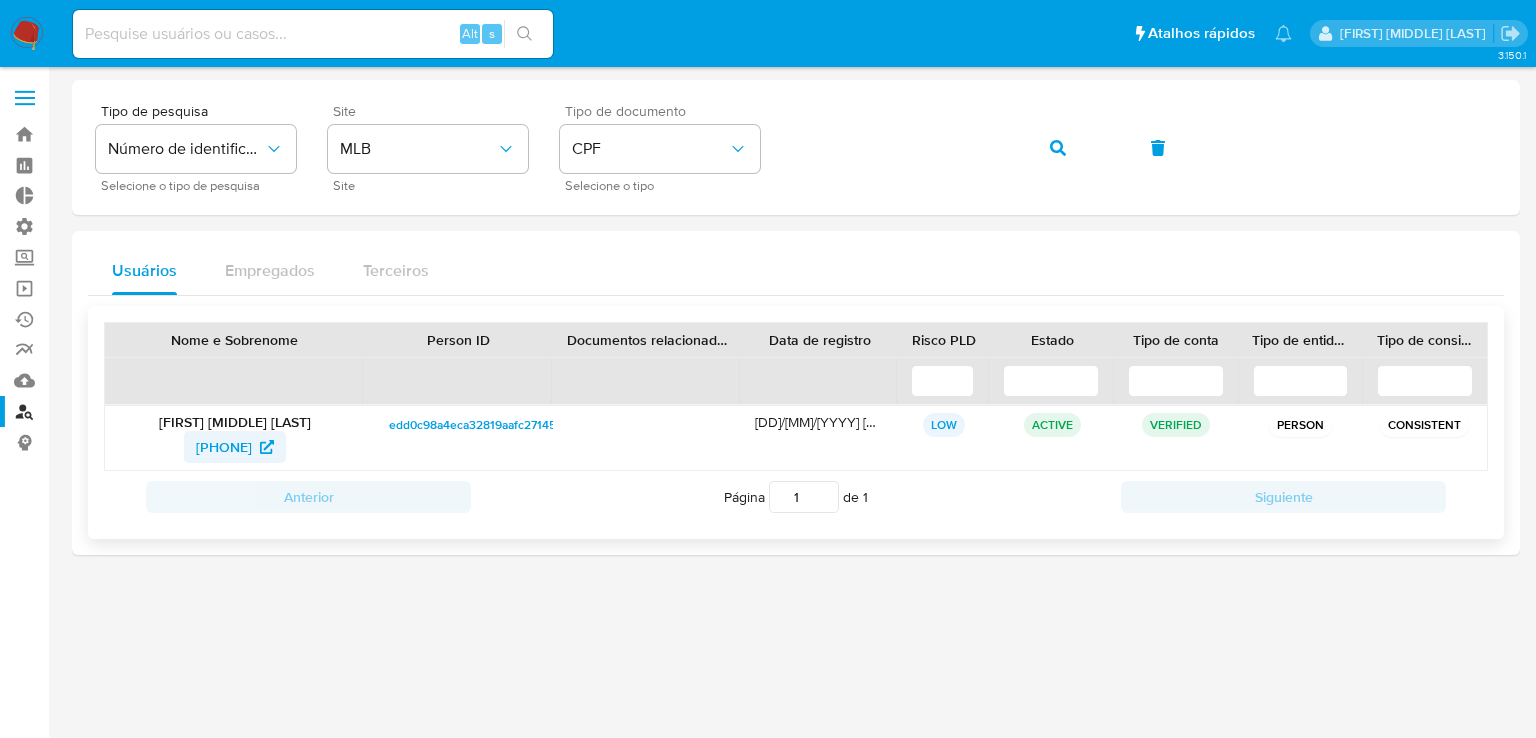 click on "1198516403" at bounding box center [224, 447] 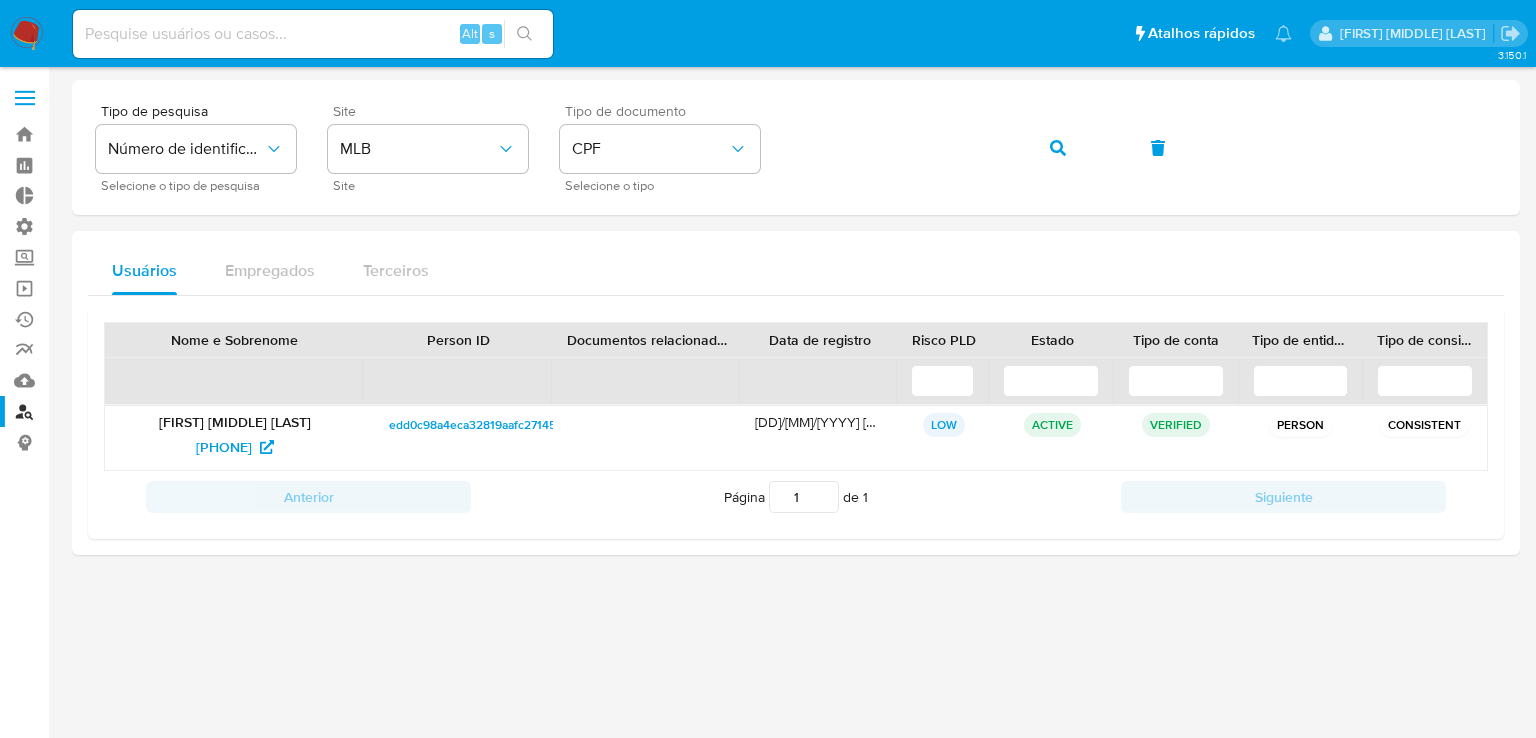 click at bounding box center (313, 34) 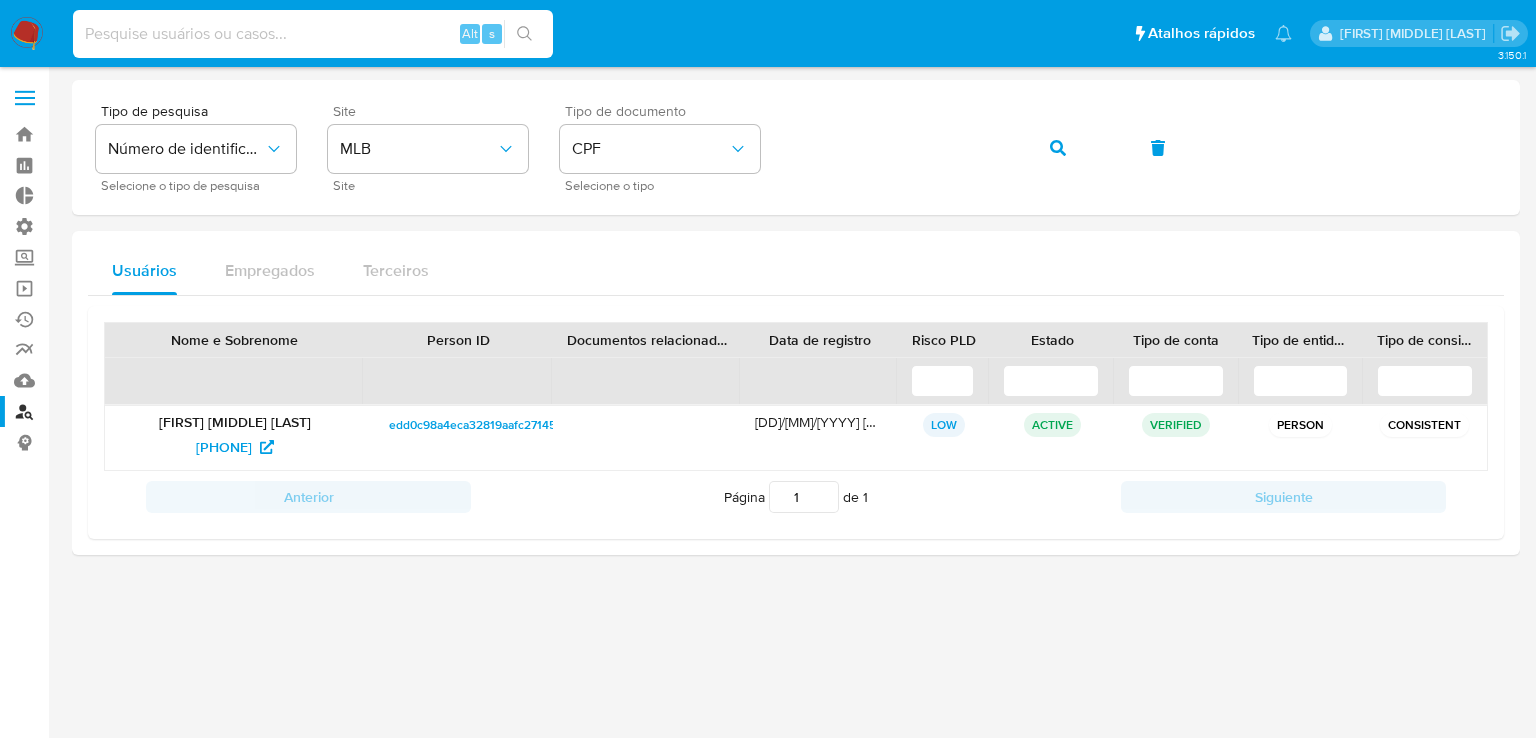 paste on "185613168" 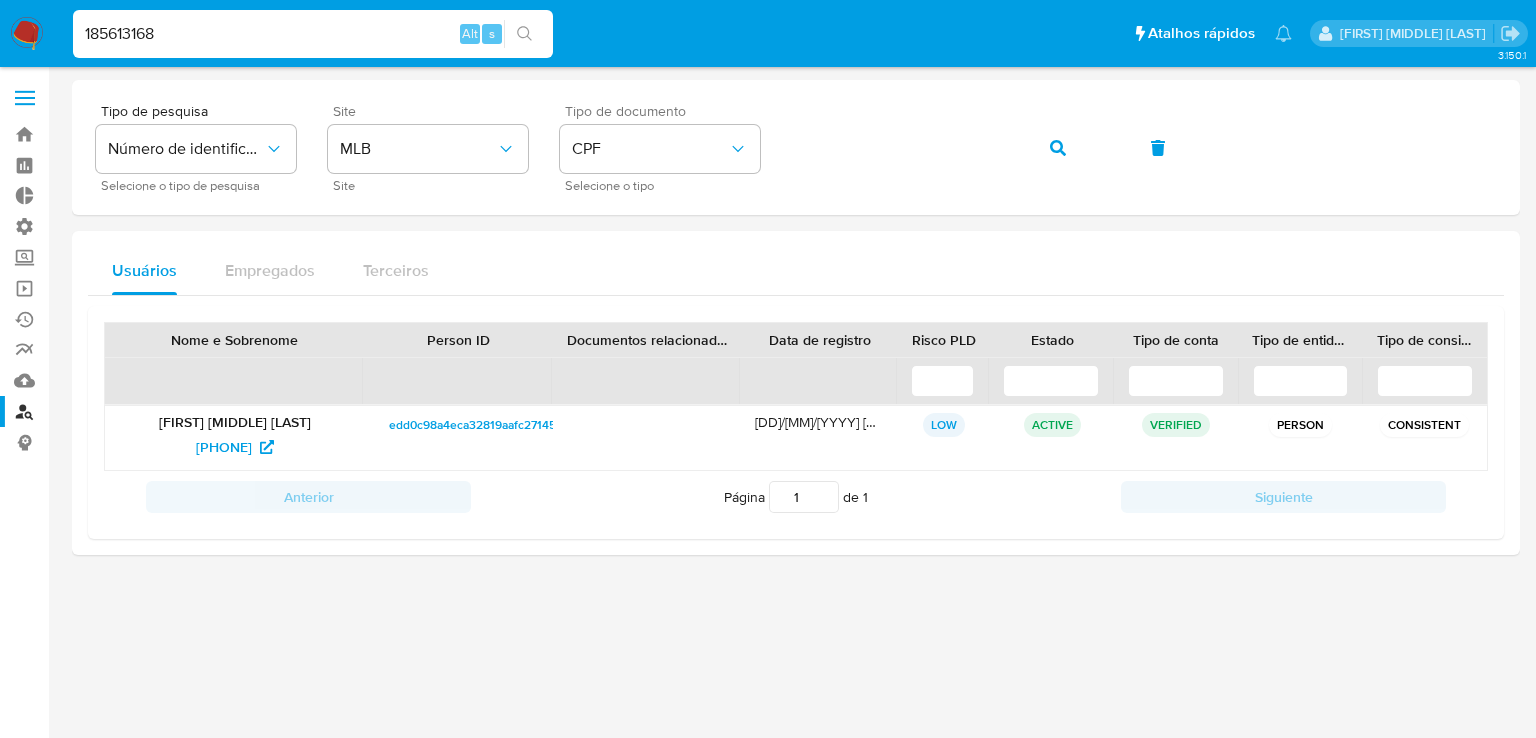 type on "185613168" 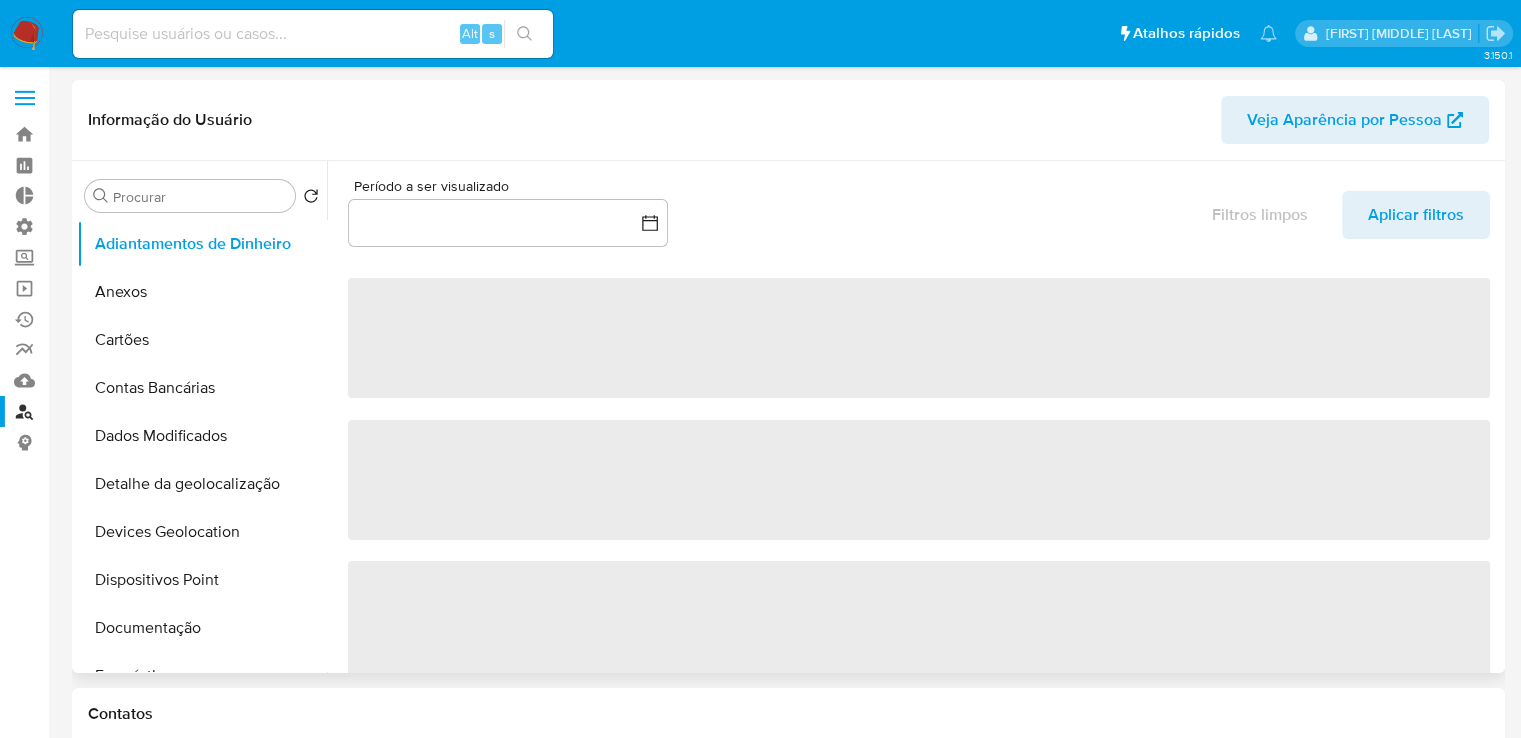 select on "10" 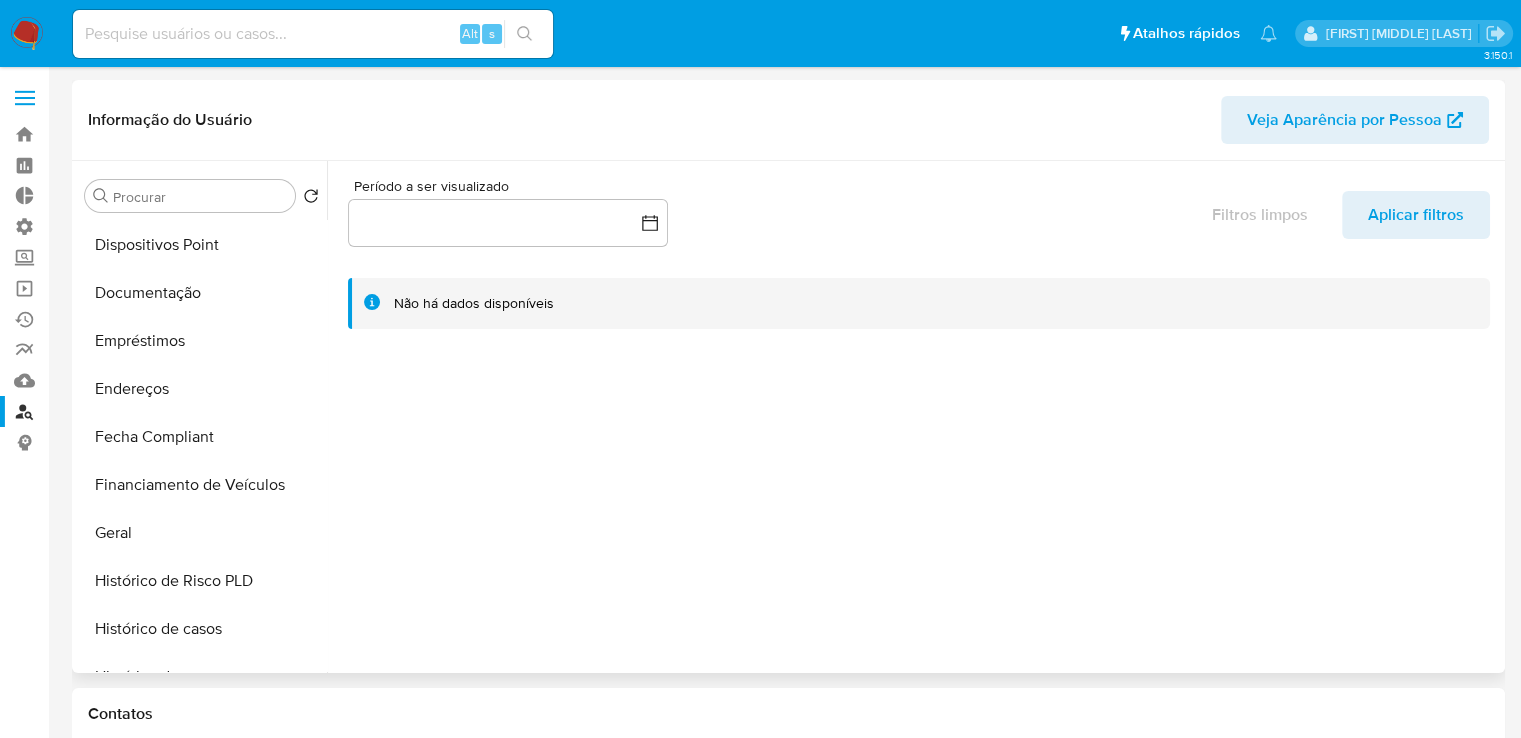scroll, scrollTop: 356, scrollLeft: 0, axis: vertical 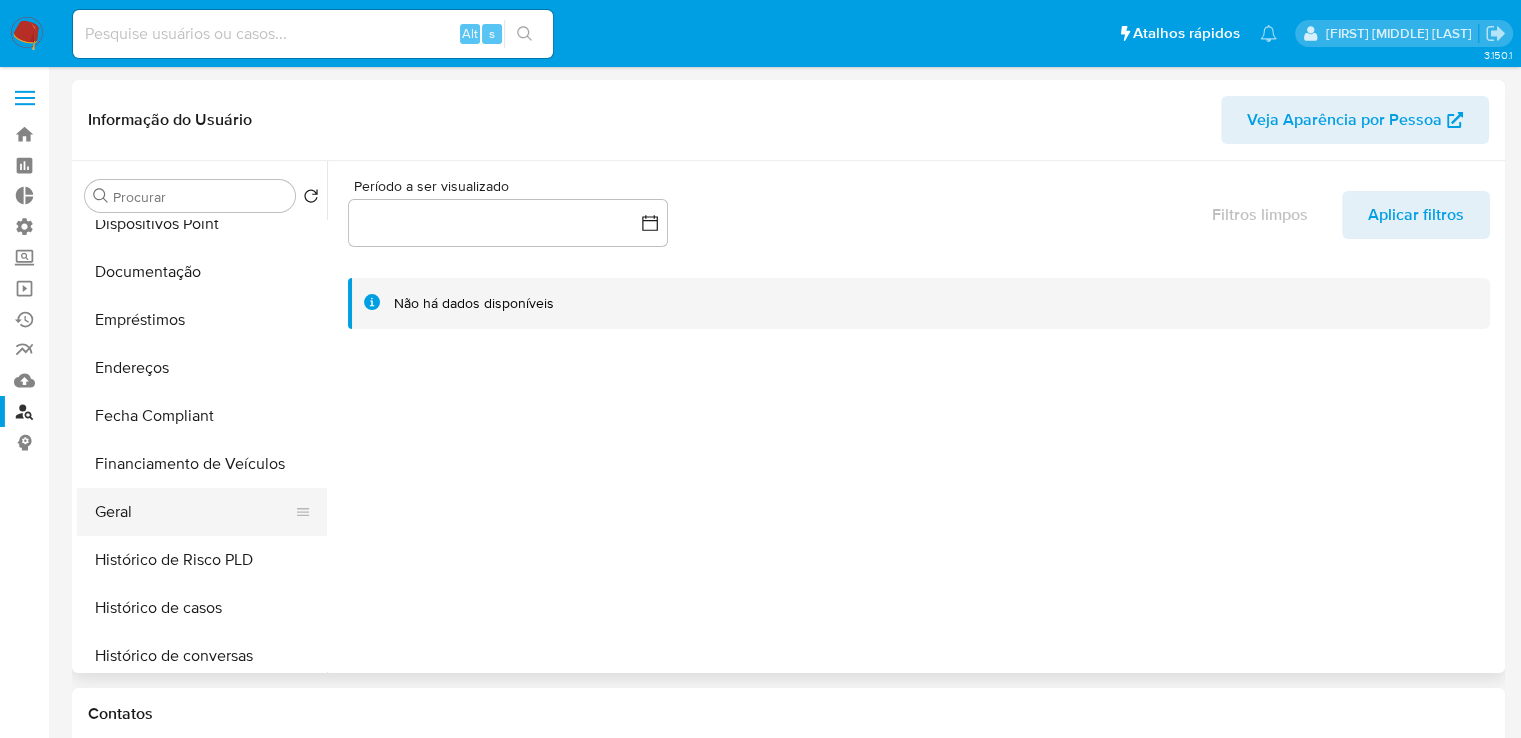 click on "Geral" at bounding box center [194, 512] 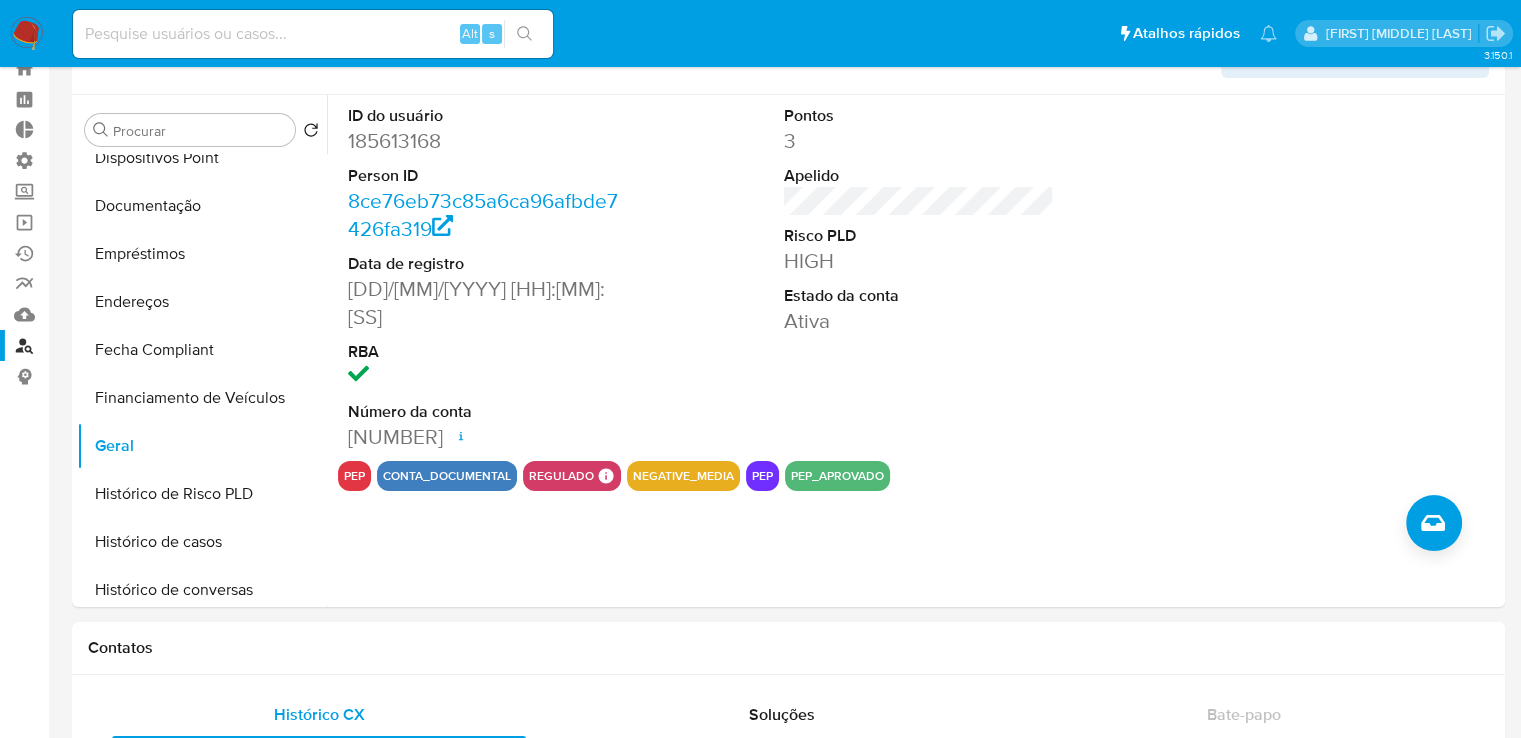 scroll, scrollTop: 0, scrollLeft: 0, axis: both 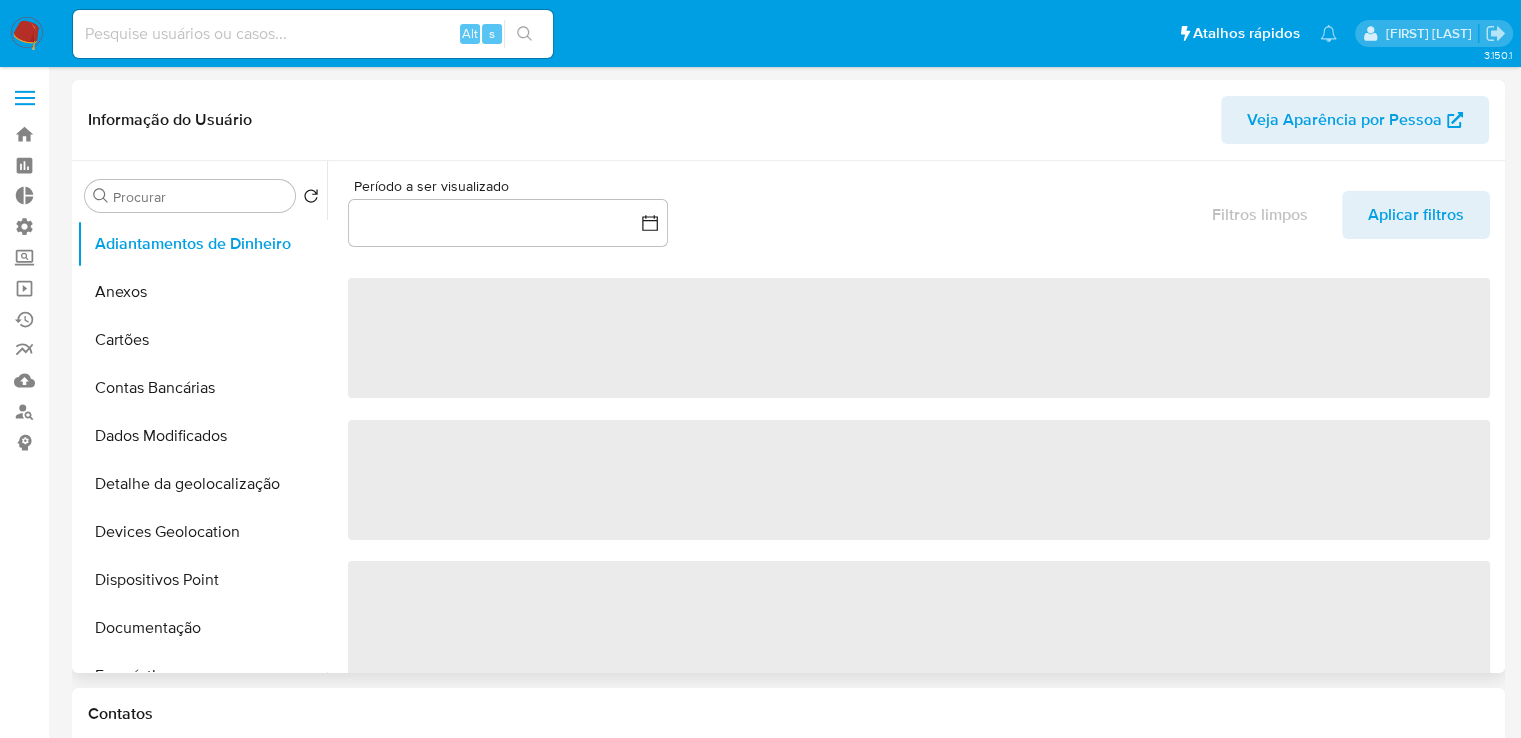 select on "10" 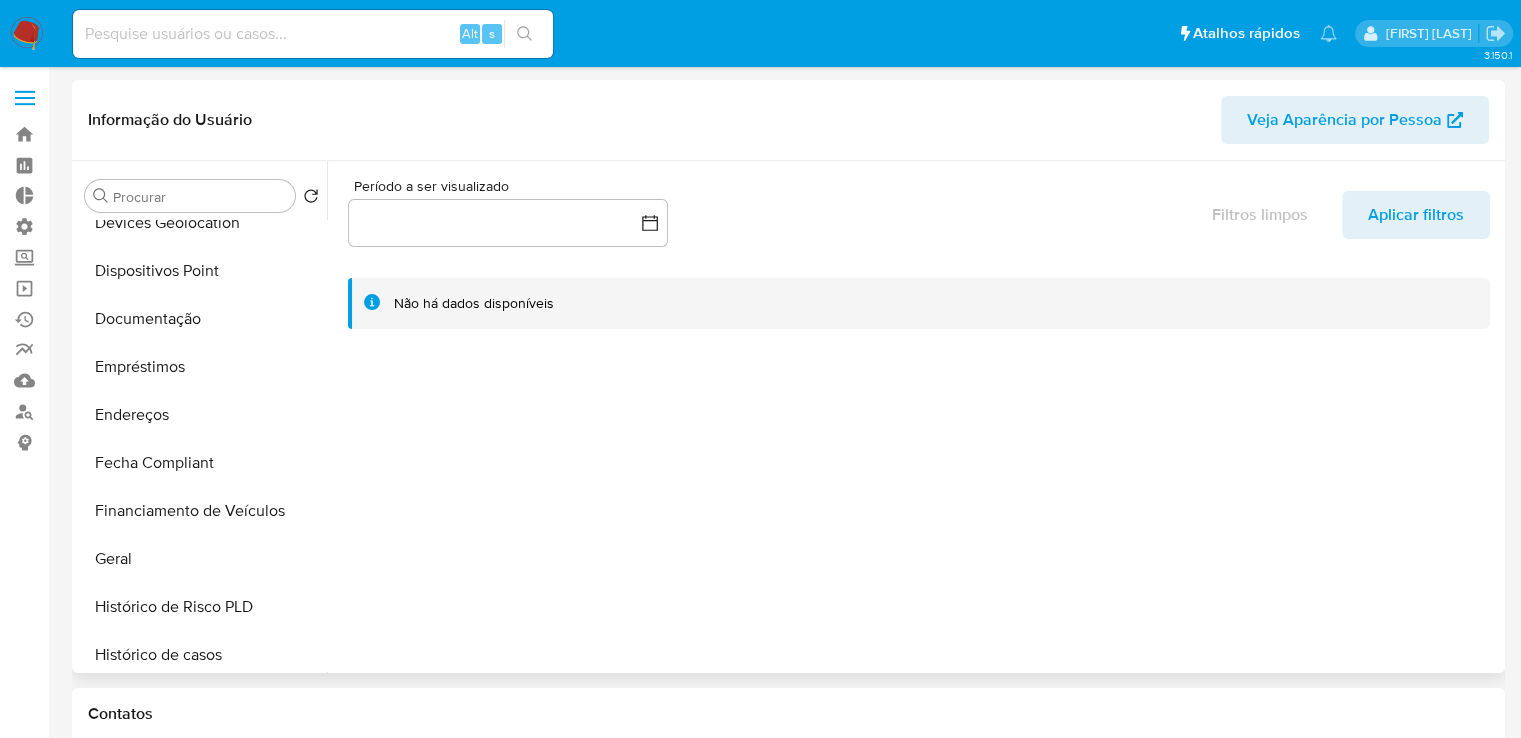 scroll, scrollTop: 314, scrollLeft: 0, axis: vertical 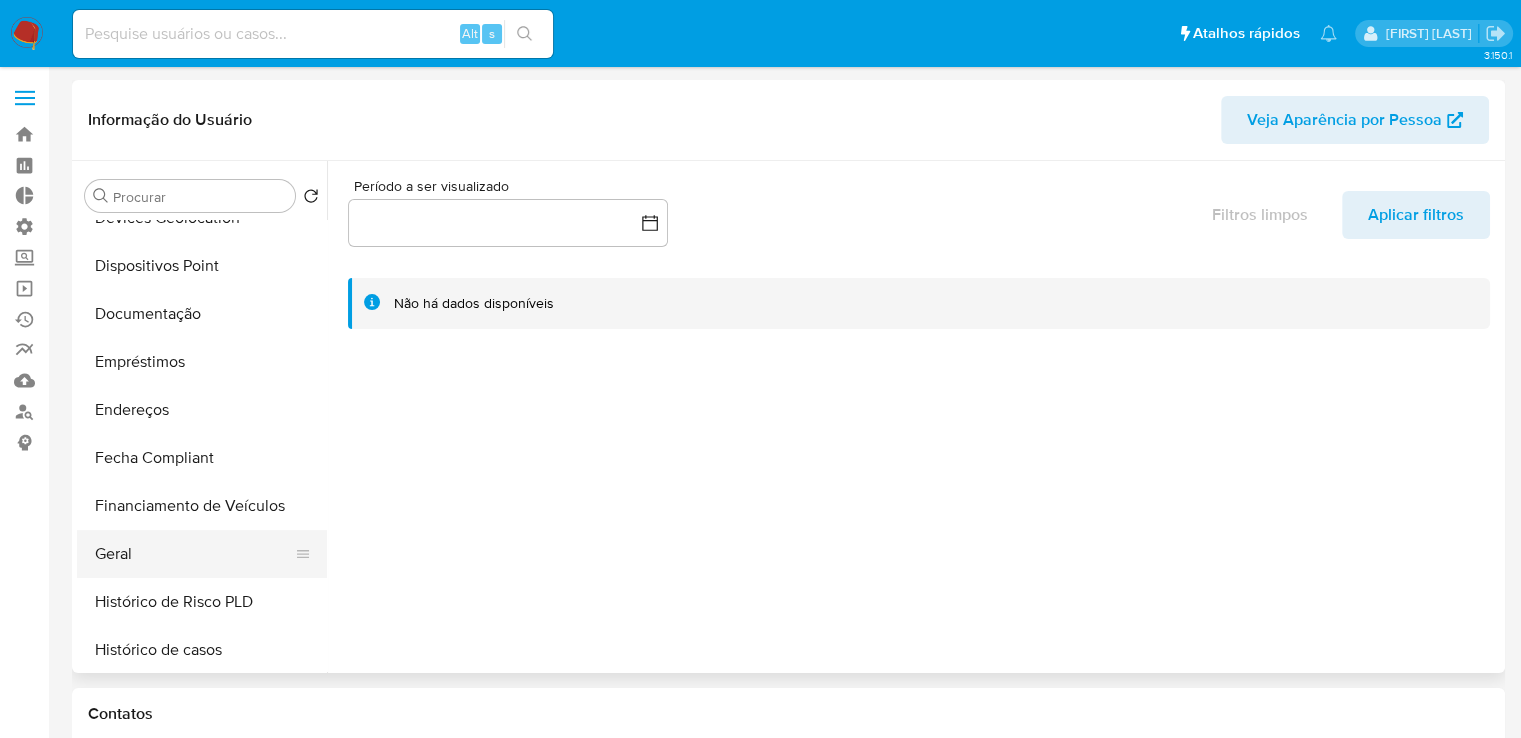 click on "Geral" at bounding box center [194, 554] 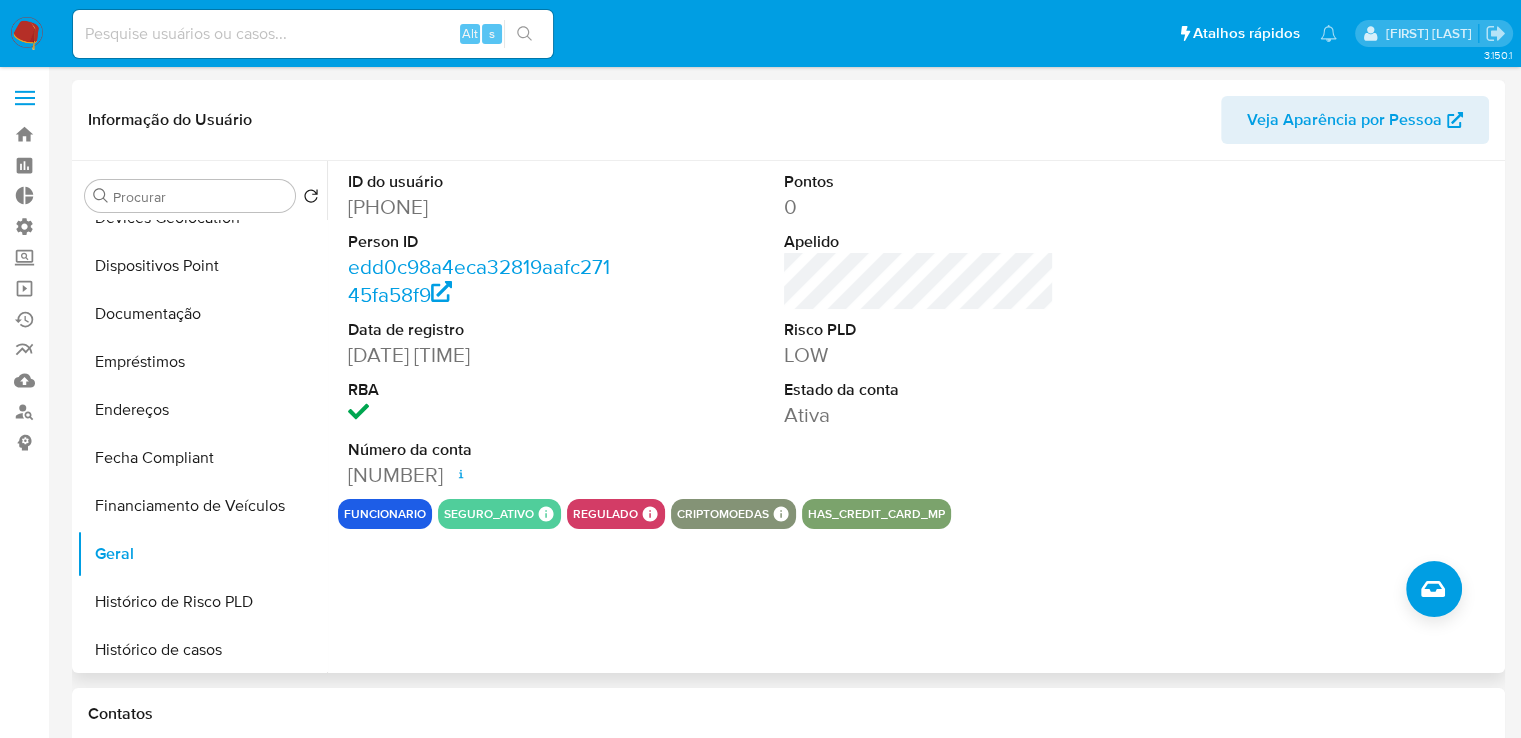 click on "[PHONE]" at bounding box center (483, 207) 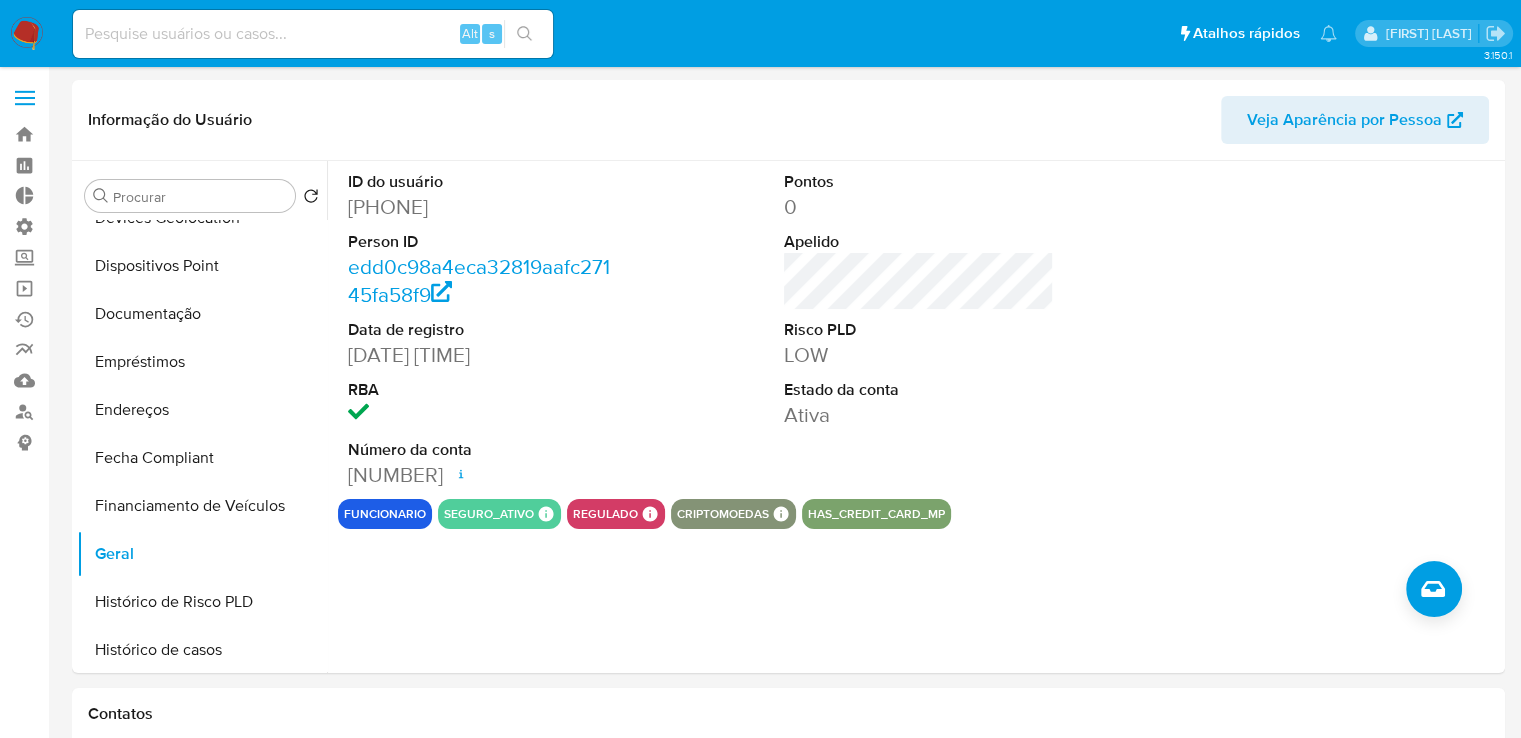 scroll, scrollTop: 314, scrollLeft: 0, axis: vertical 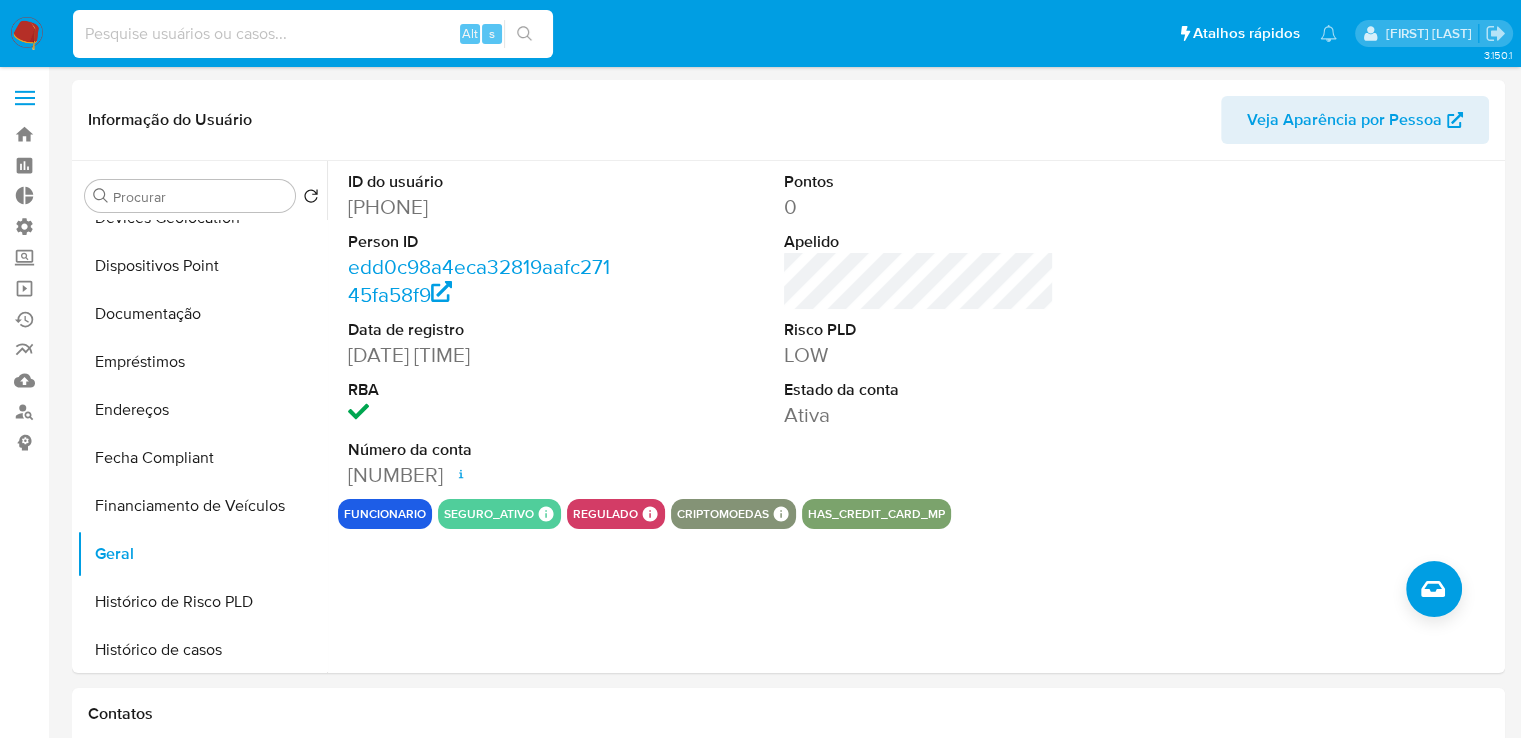 click at bounding box center (313, 34) 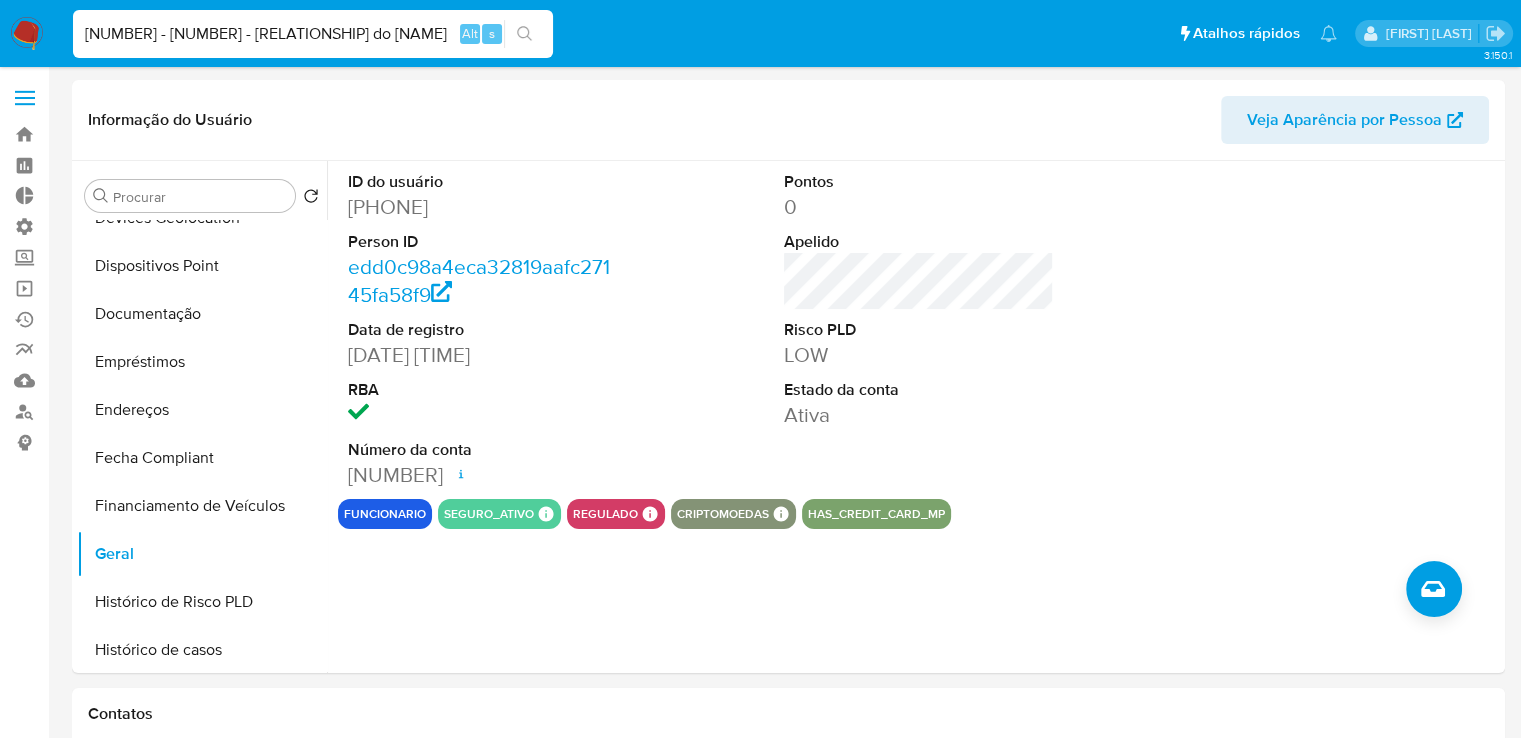 type 